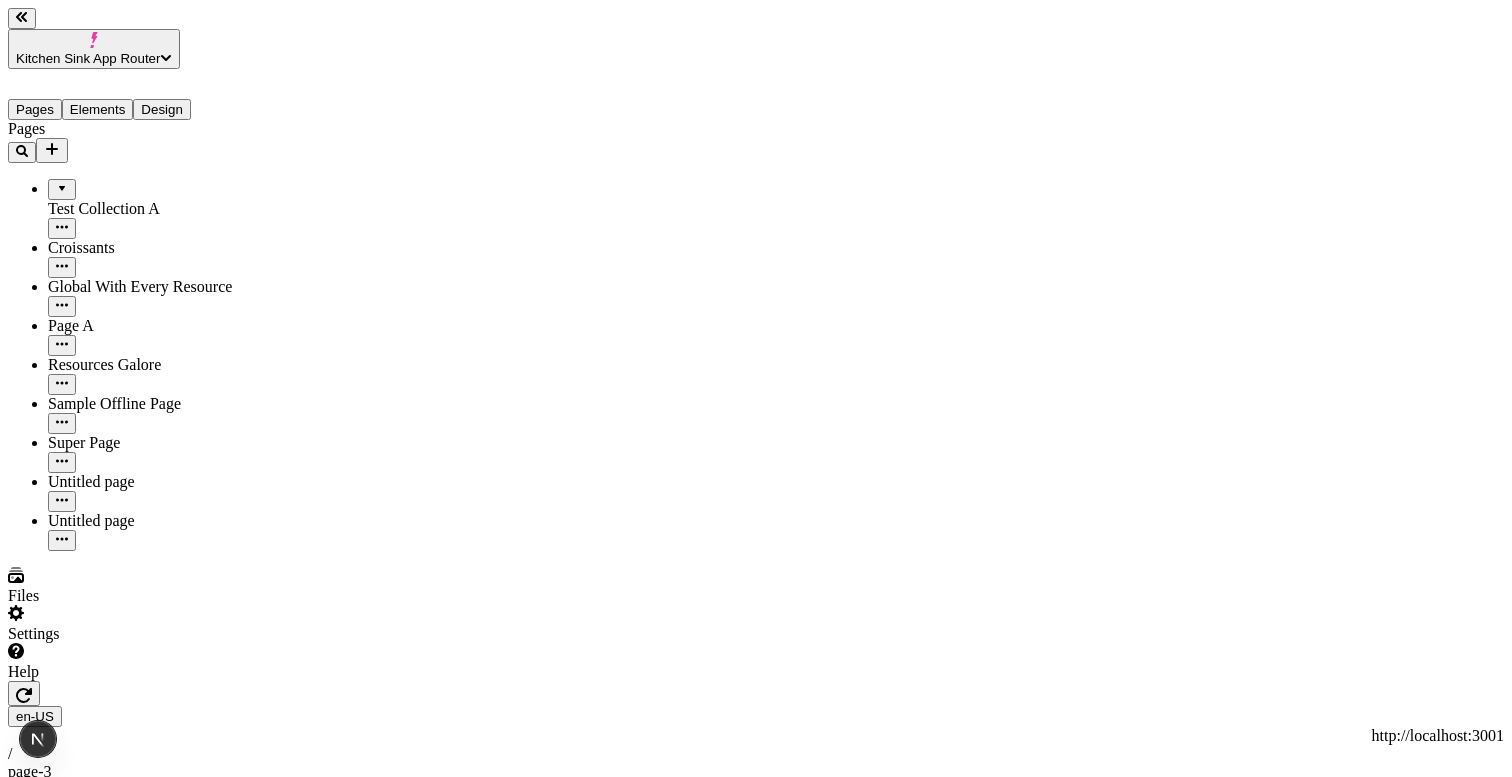 scroll, scrollTop: 0, scrollLeft: 0, axis: both 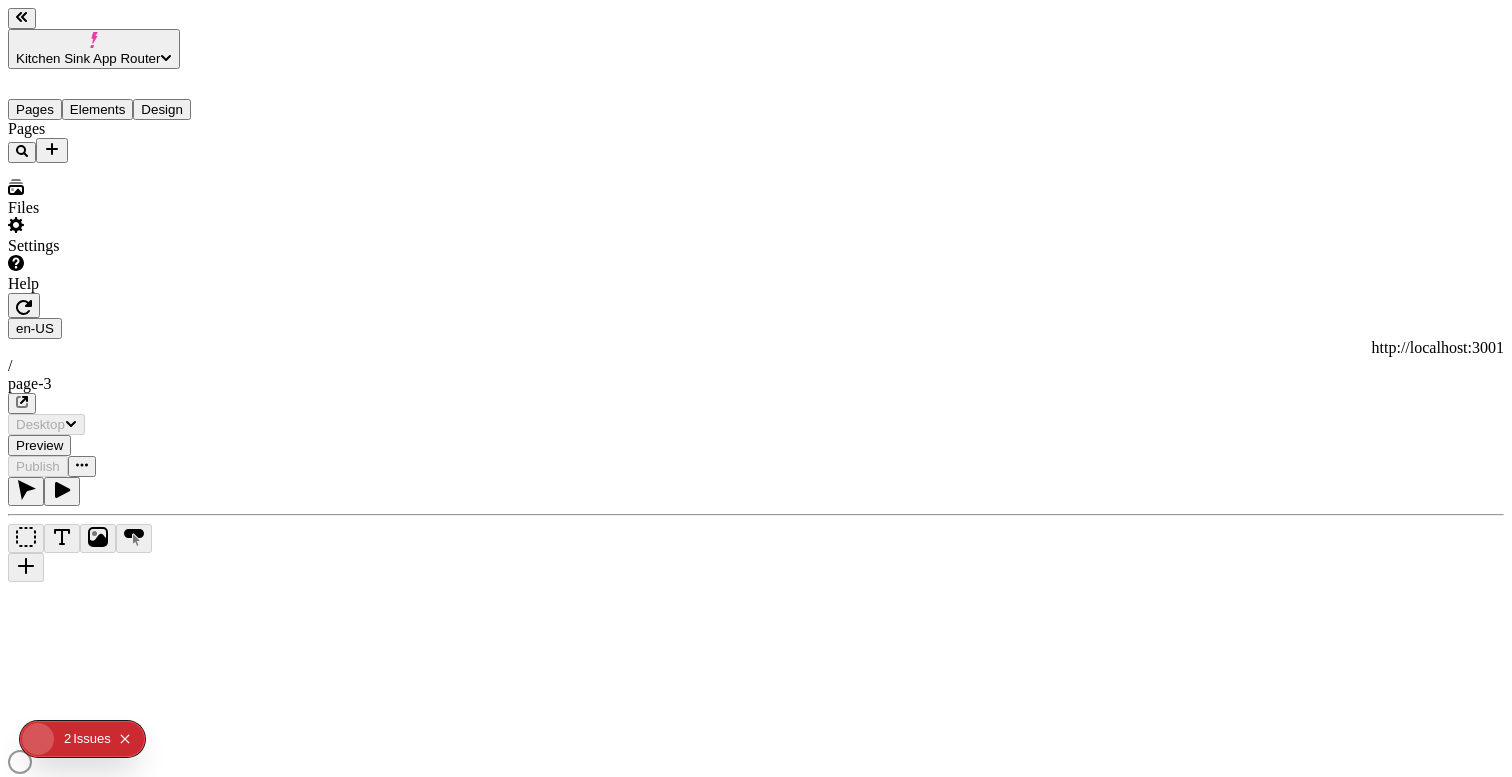 type on "/page-3" 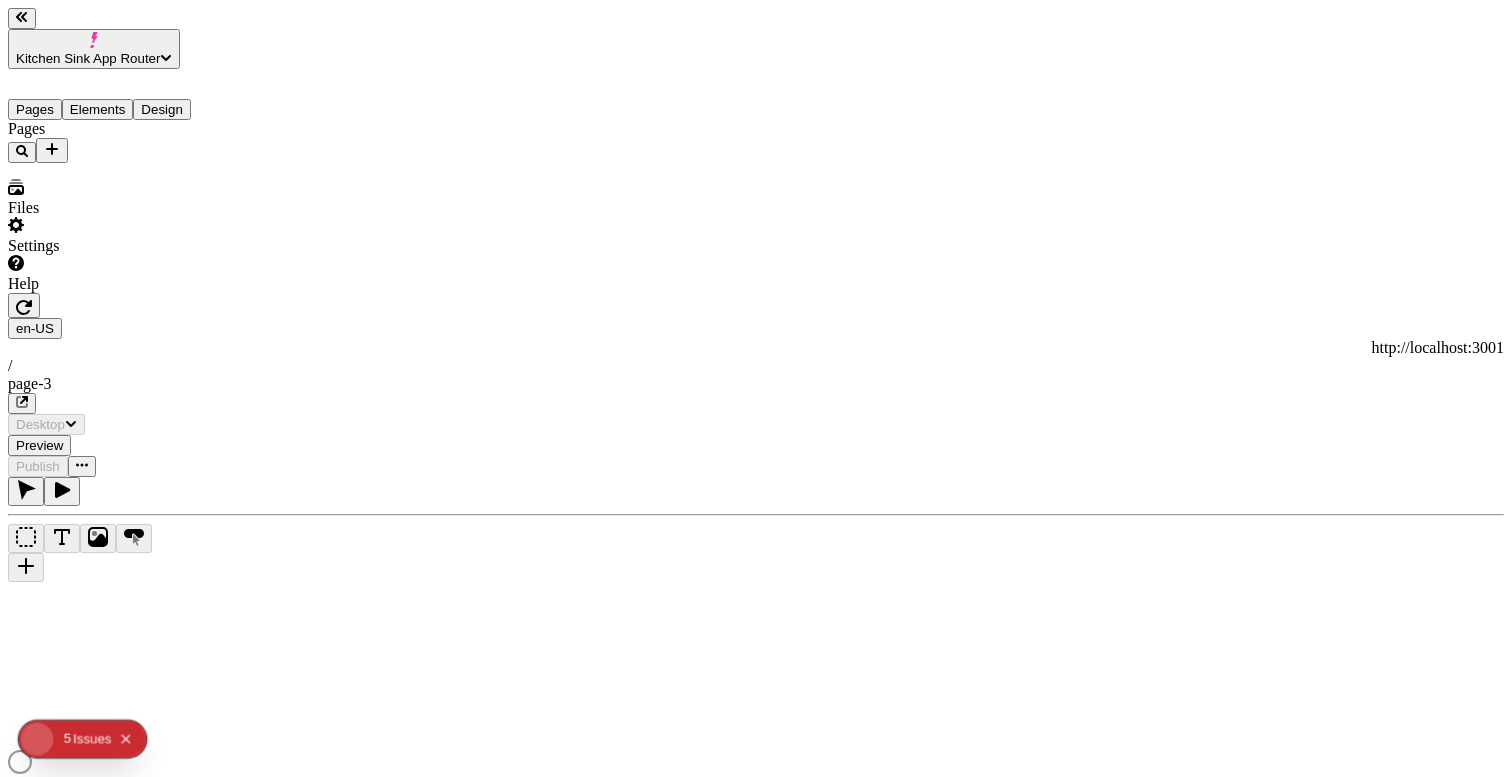scroll, scrollTop: 0, scrollLeft: 0, axis: both 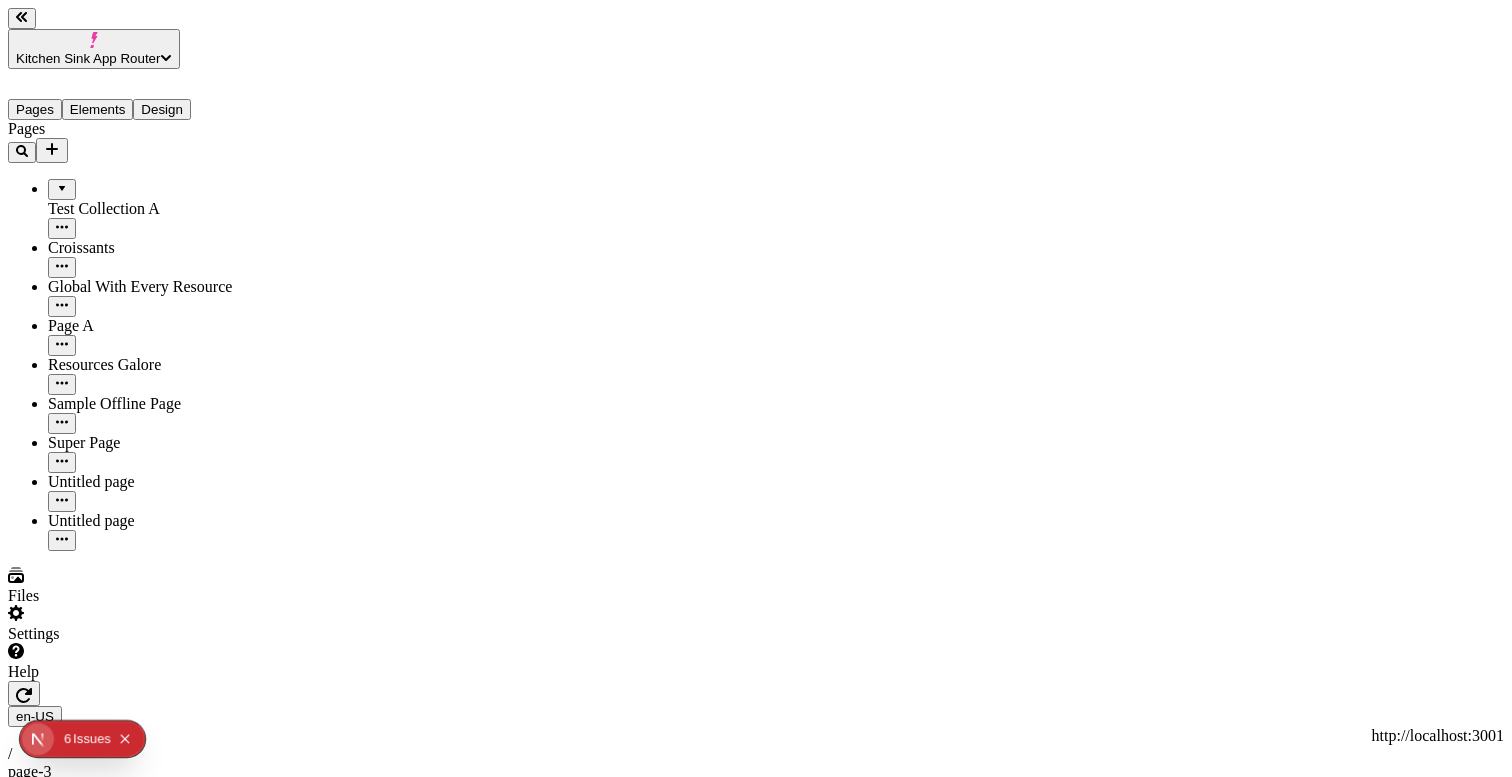 click 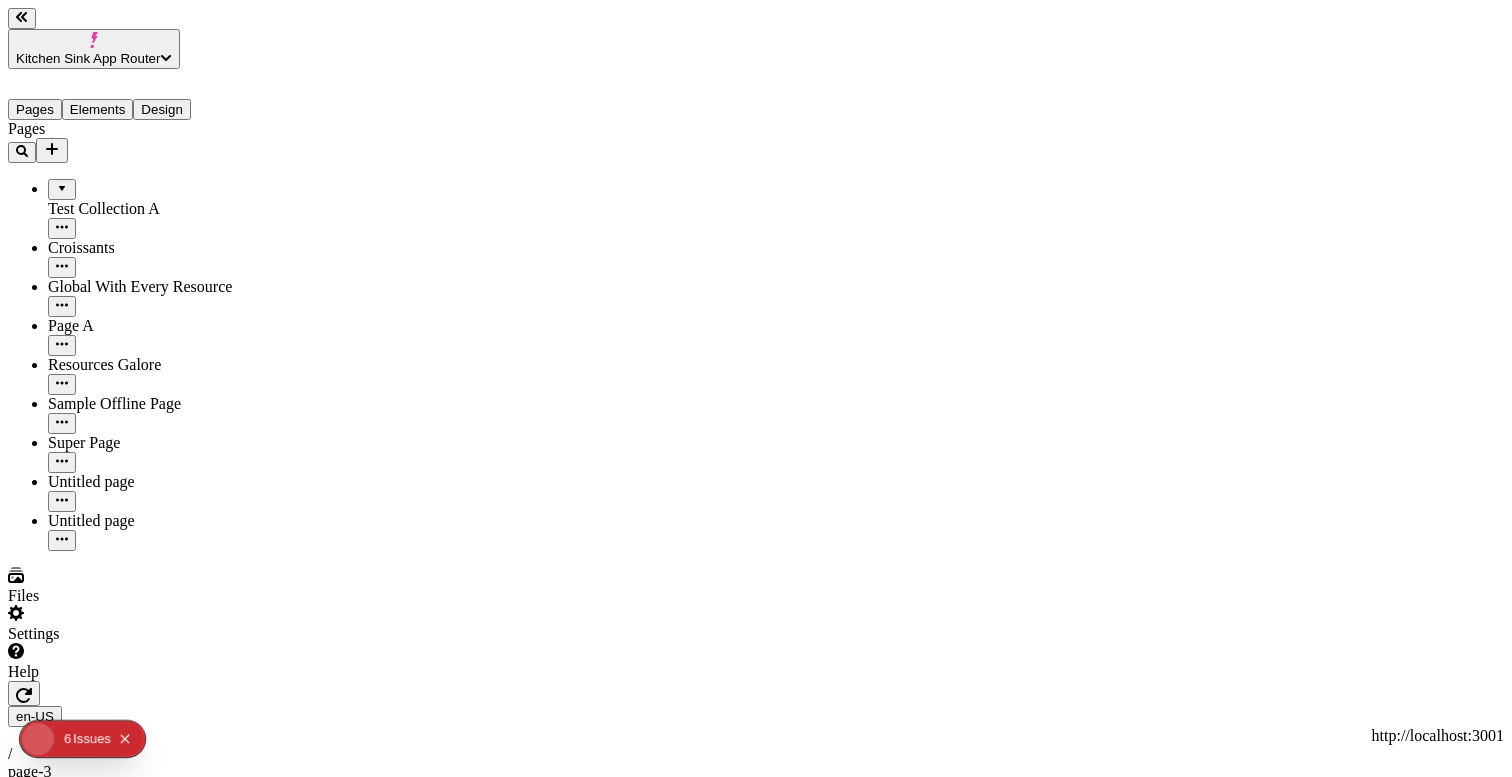 click 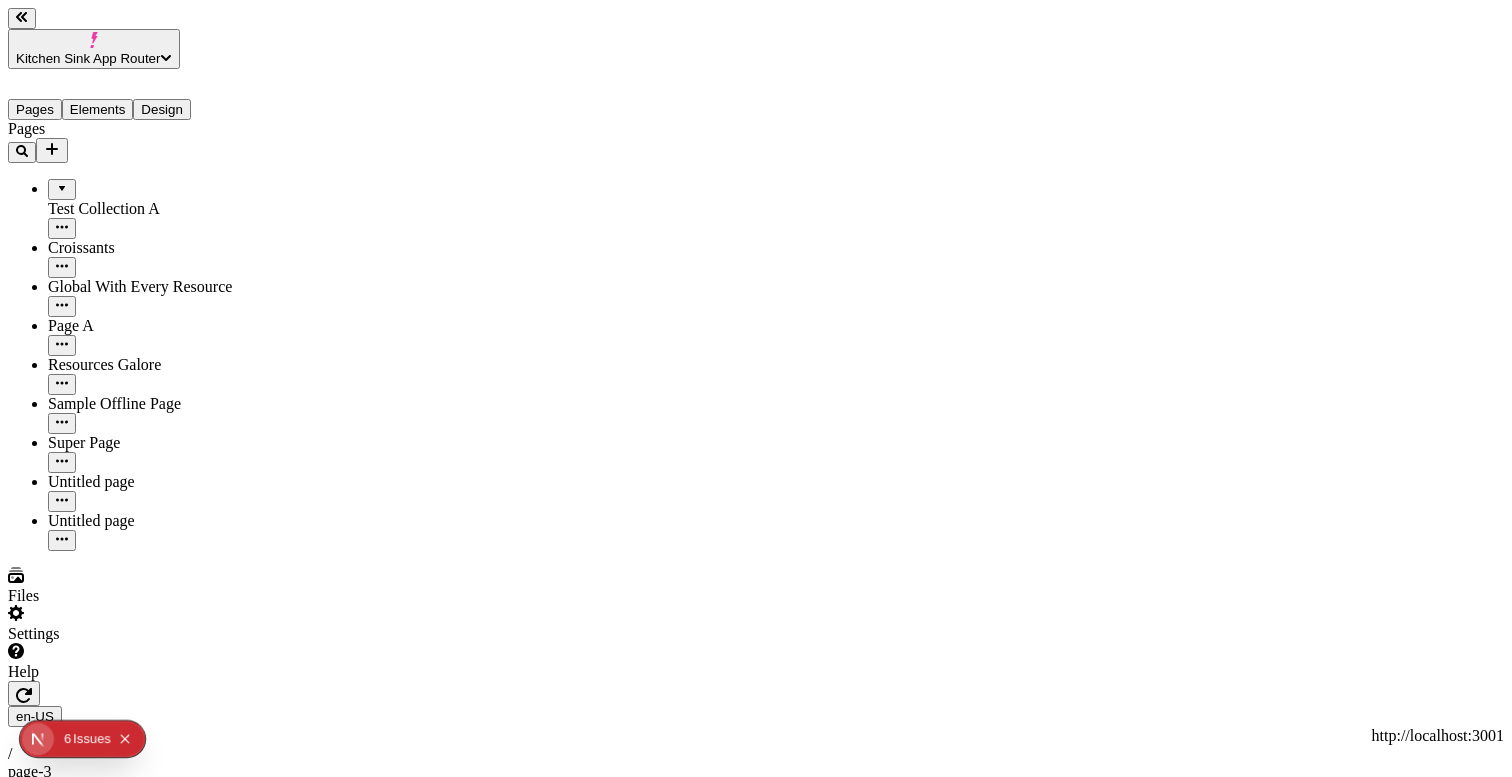 click on "J" at bounding box center [756, 926] 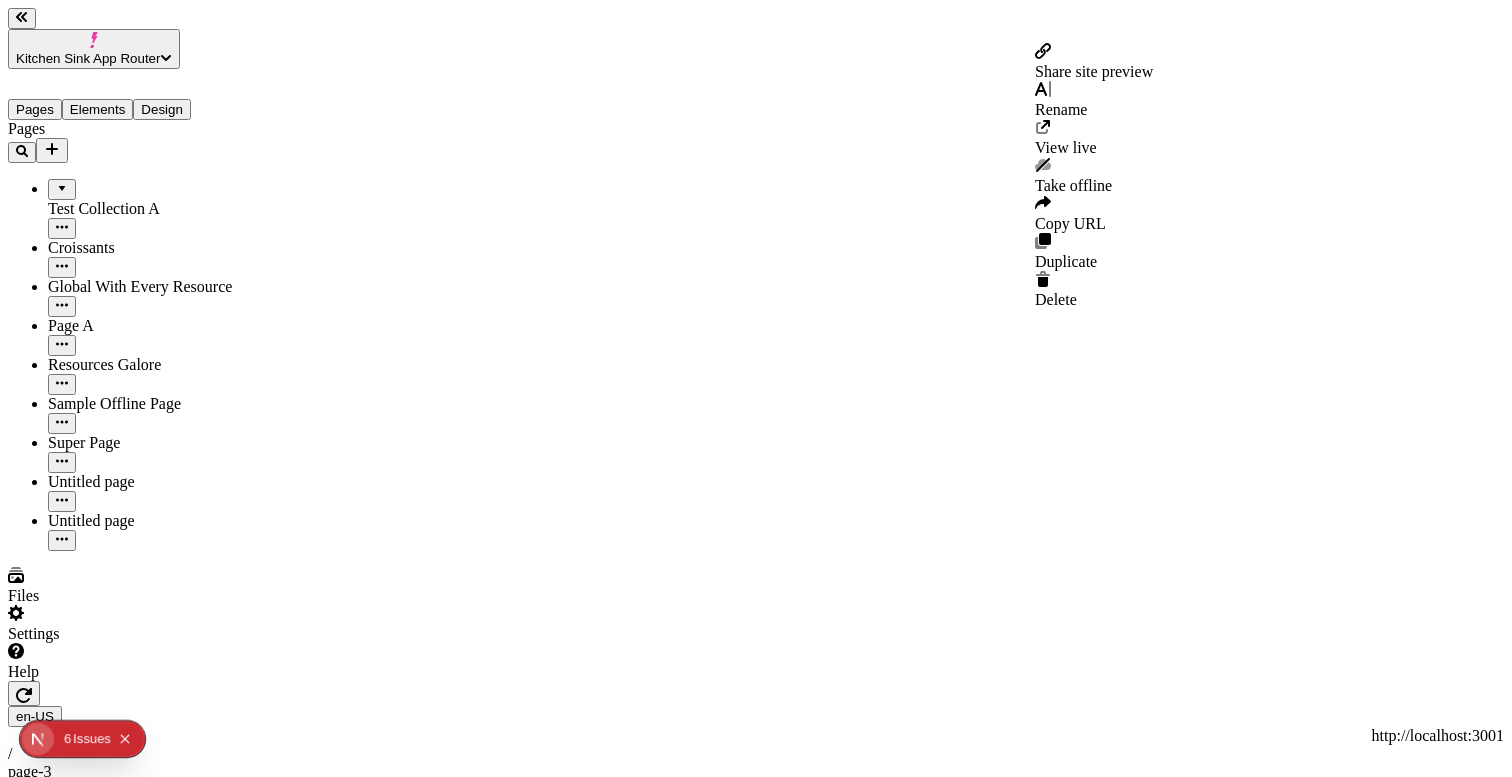 click at bounding box center (82, 854) 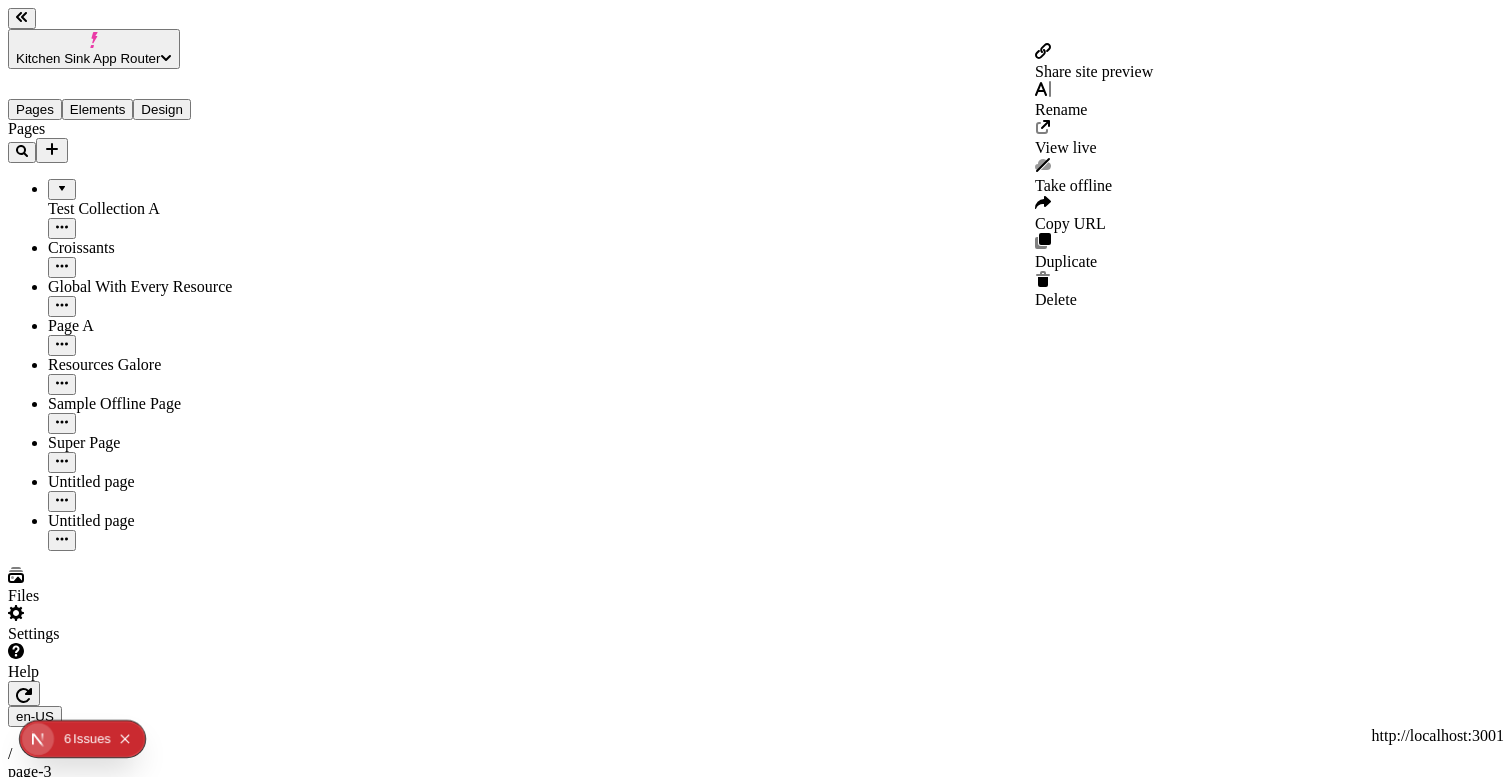 click on "Share site preview" at bounding box center (1094, 71) 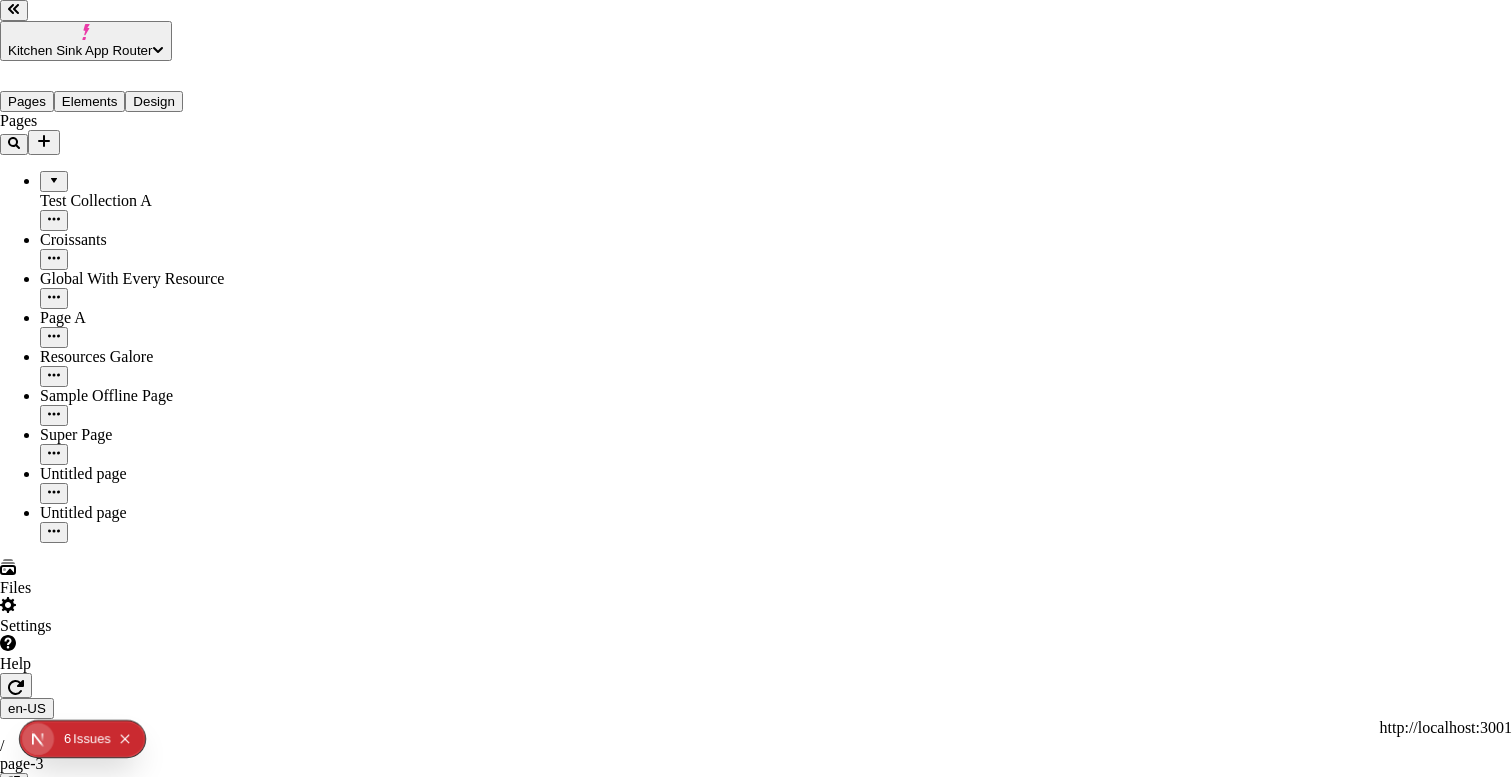 click at bounding box center (8, 3677) 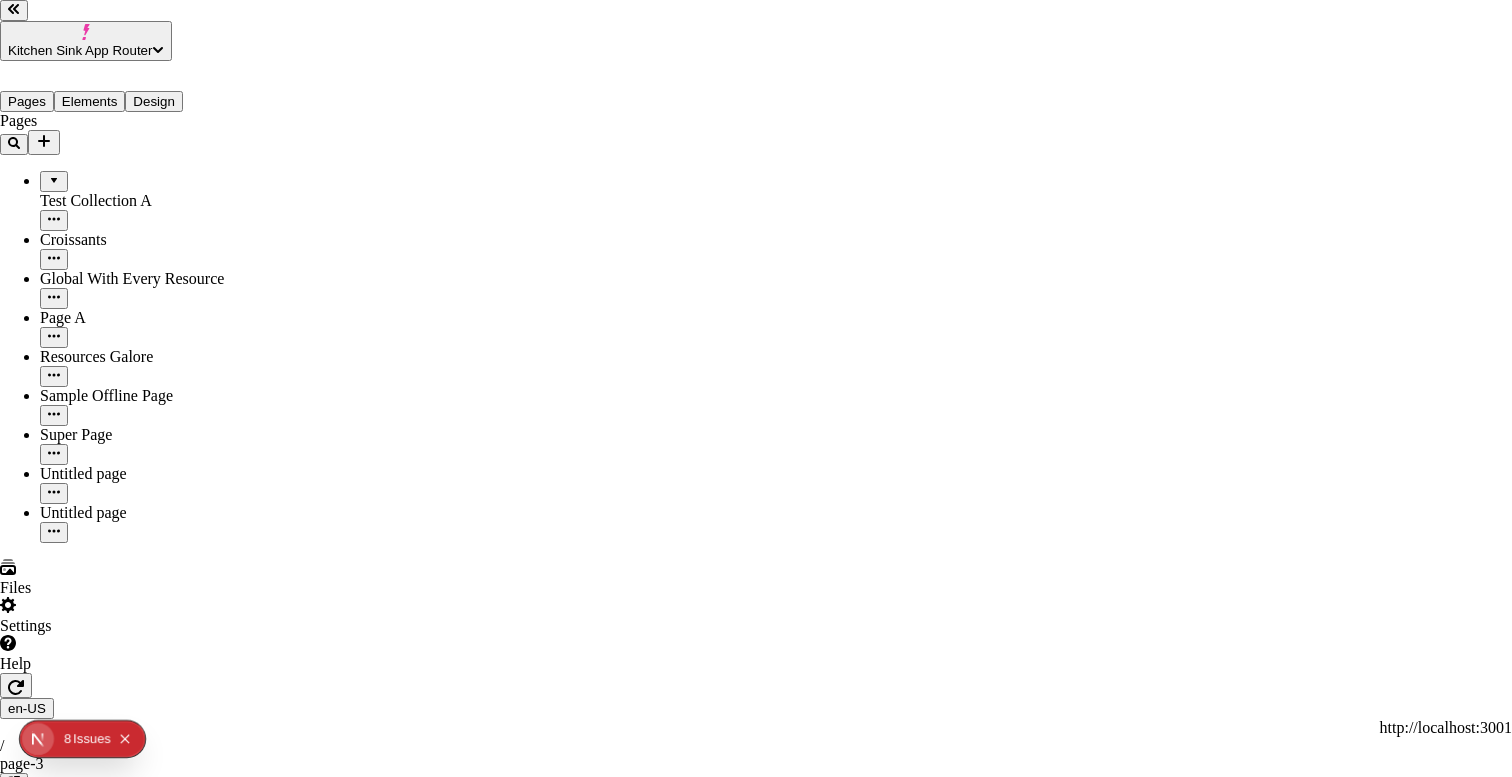 click 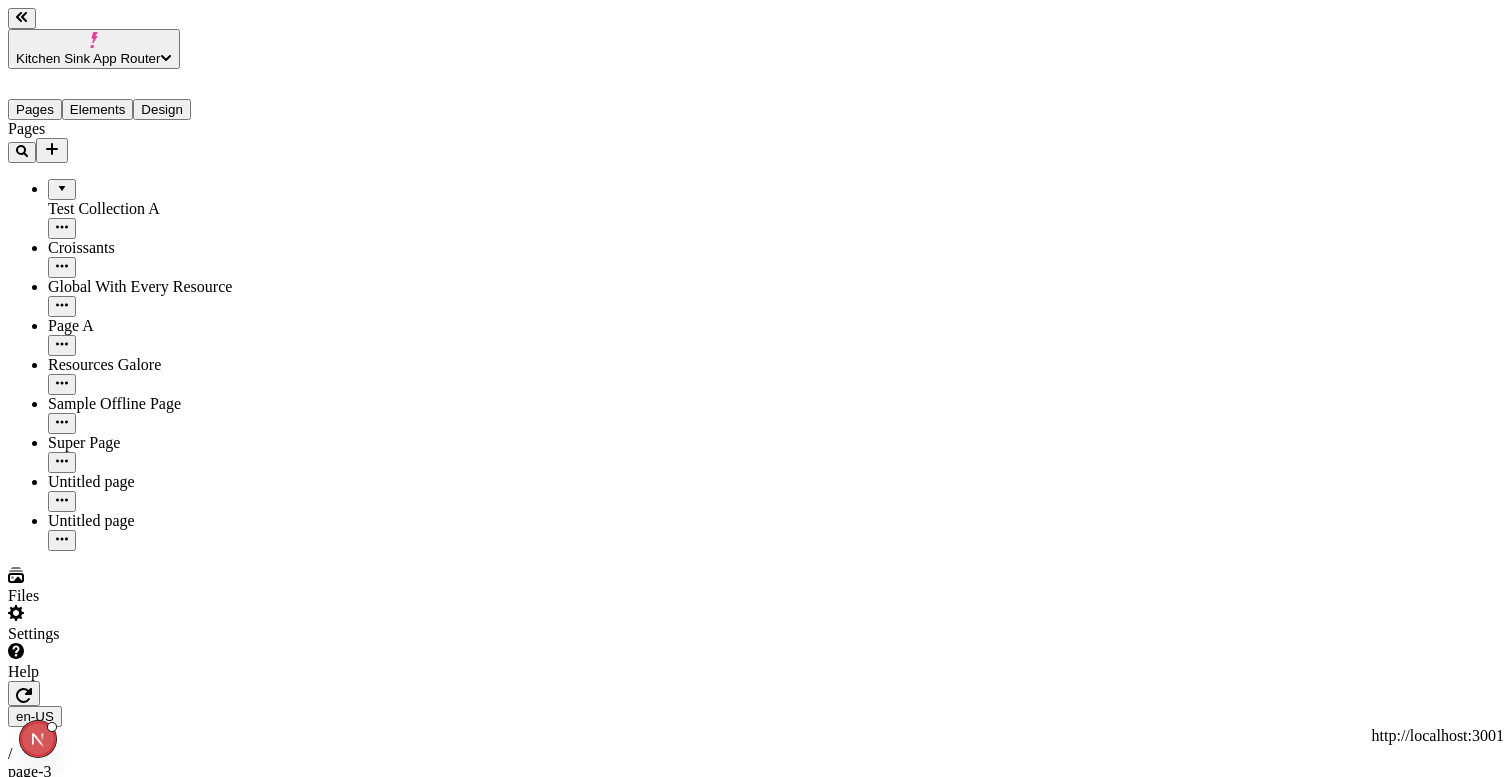 click 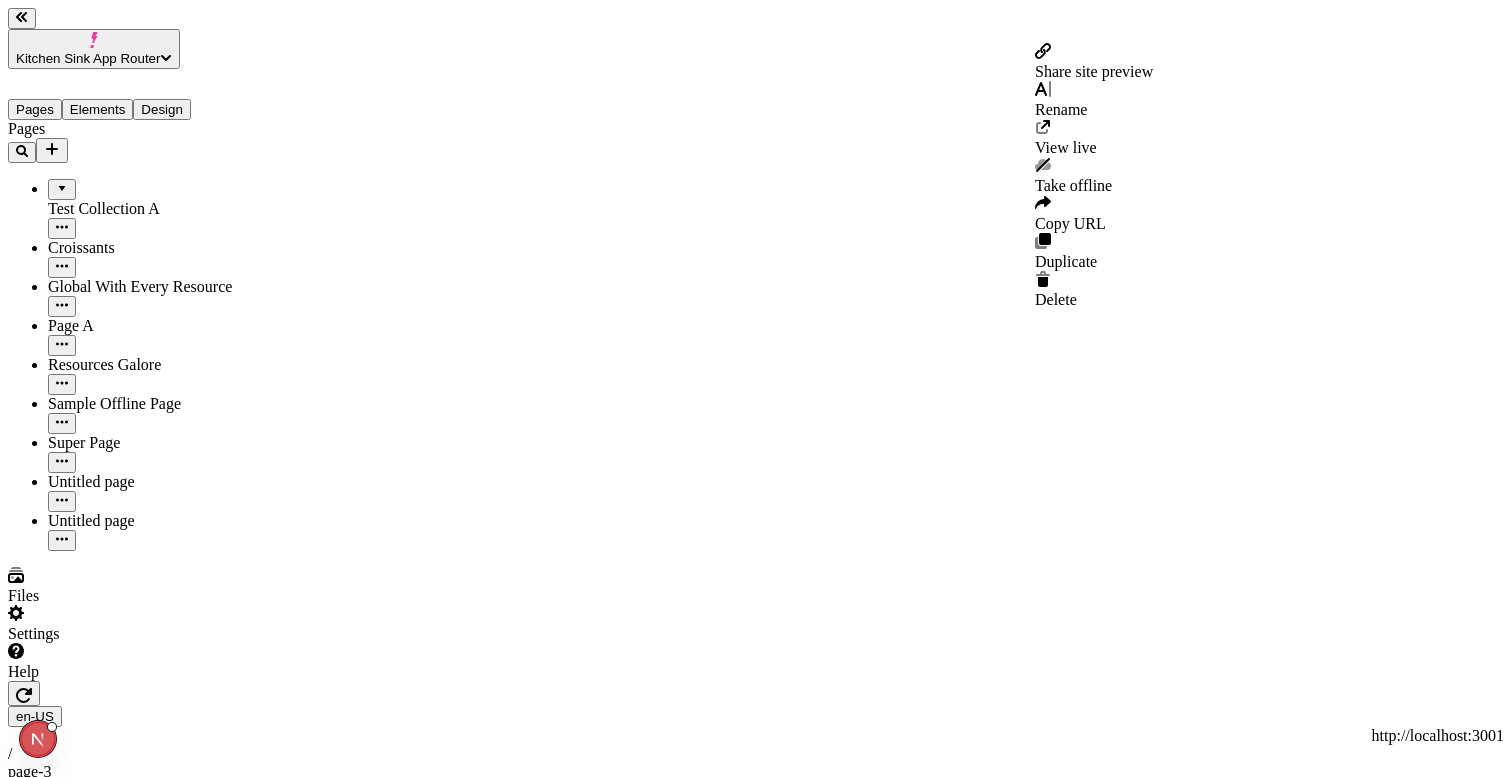 click on "Share site preview" at bounding box center (1094, 62) 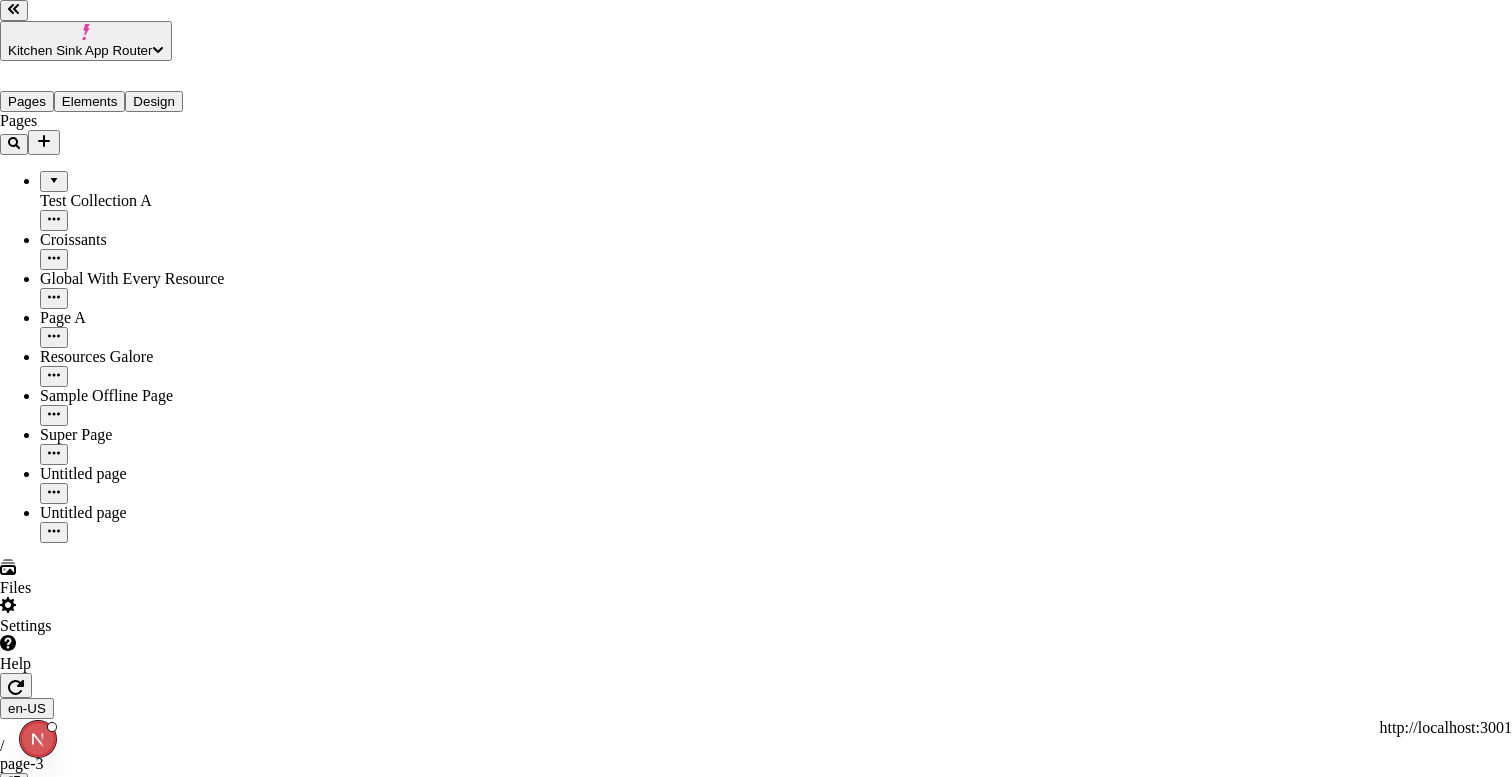 click on "Share site preview http://localhost:7050/share/[UUID] This preview link expires  [DATE] Public preview If enabled, anyone with the link can view this preview" at bounding box center [756, 3540] 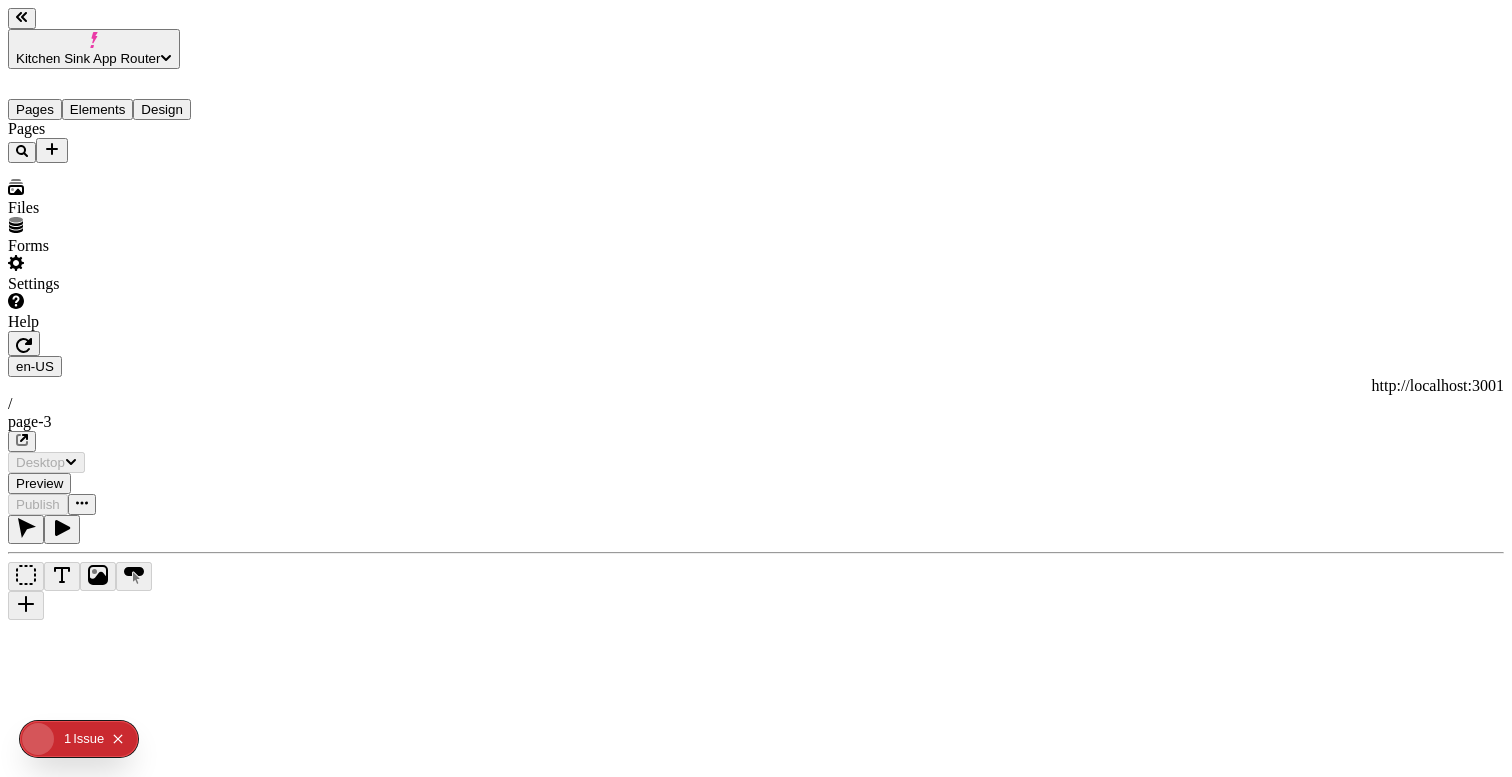 scroll, scrollTop: 0, scrollLeft: 0, axis: both 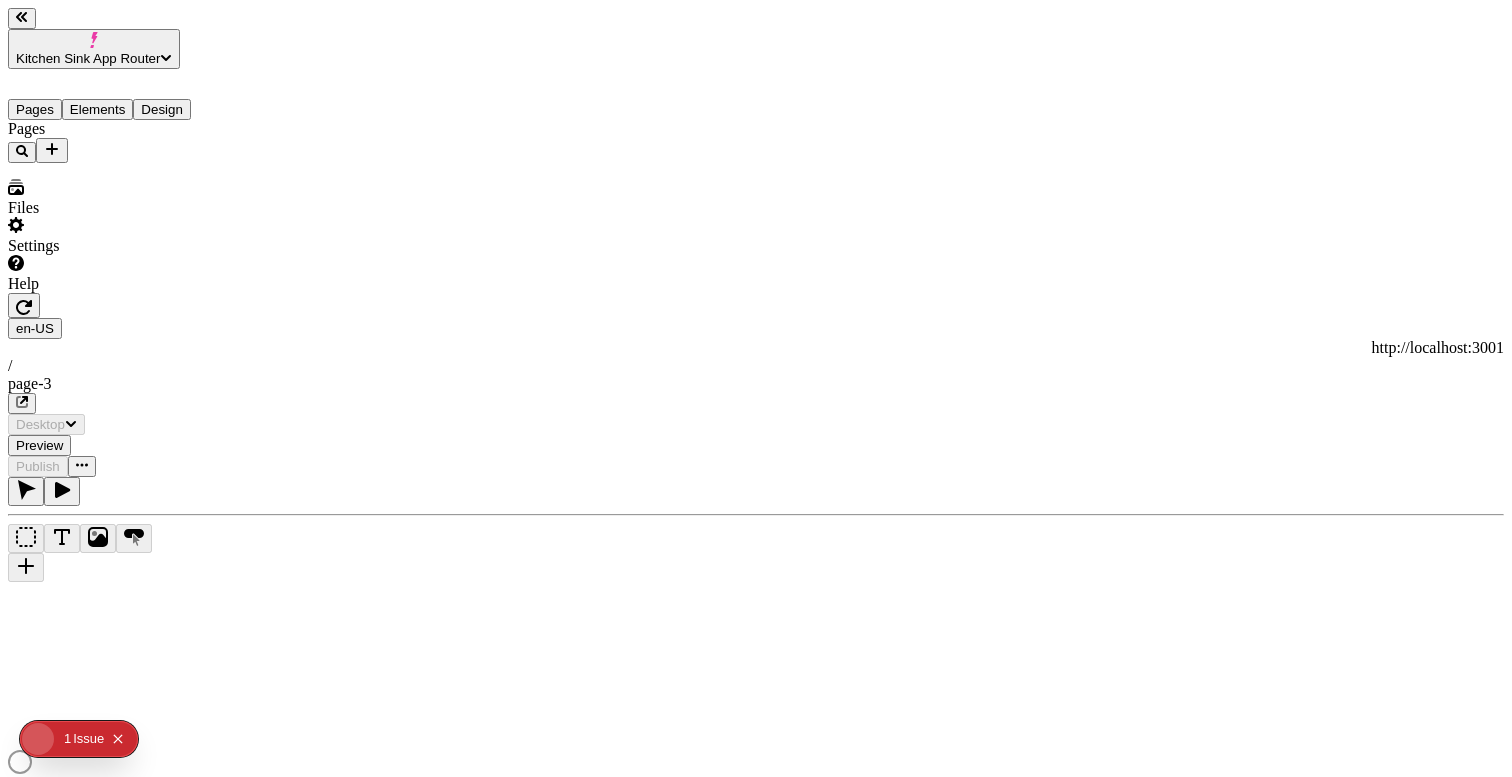 type on "/page-3" 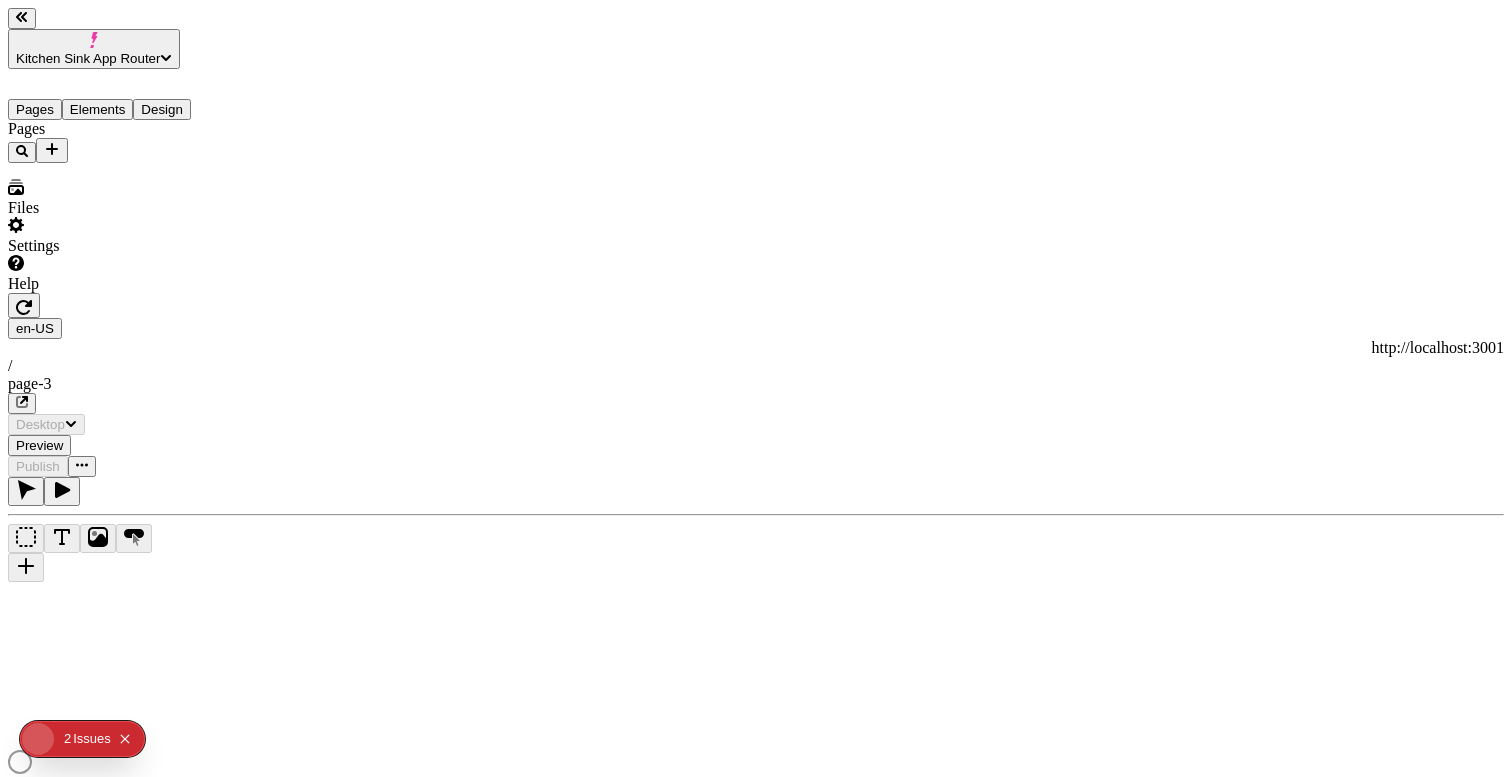 scroll, scrollTop: 0, scrollLeft: 0, axis: both 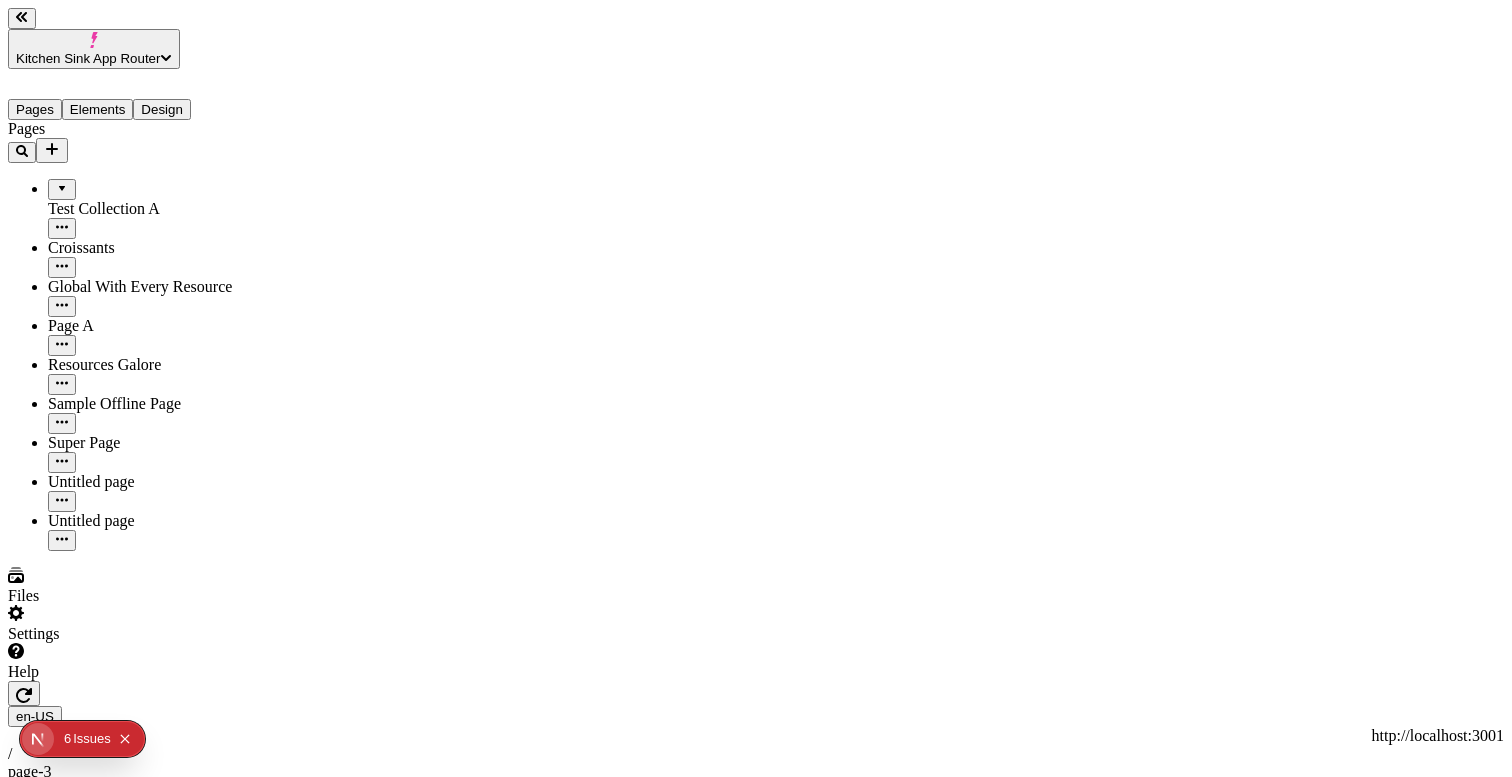 click at bounding box center [82, 854] 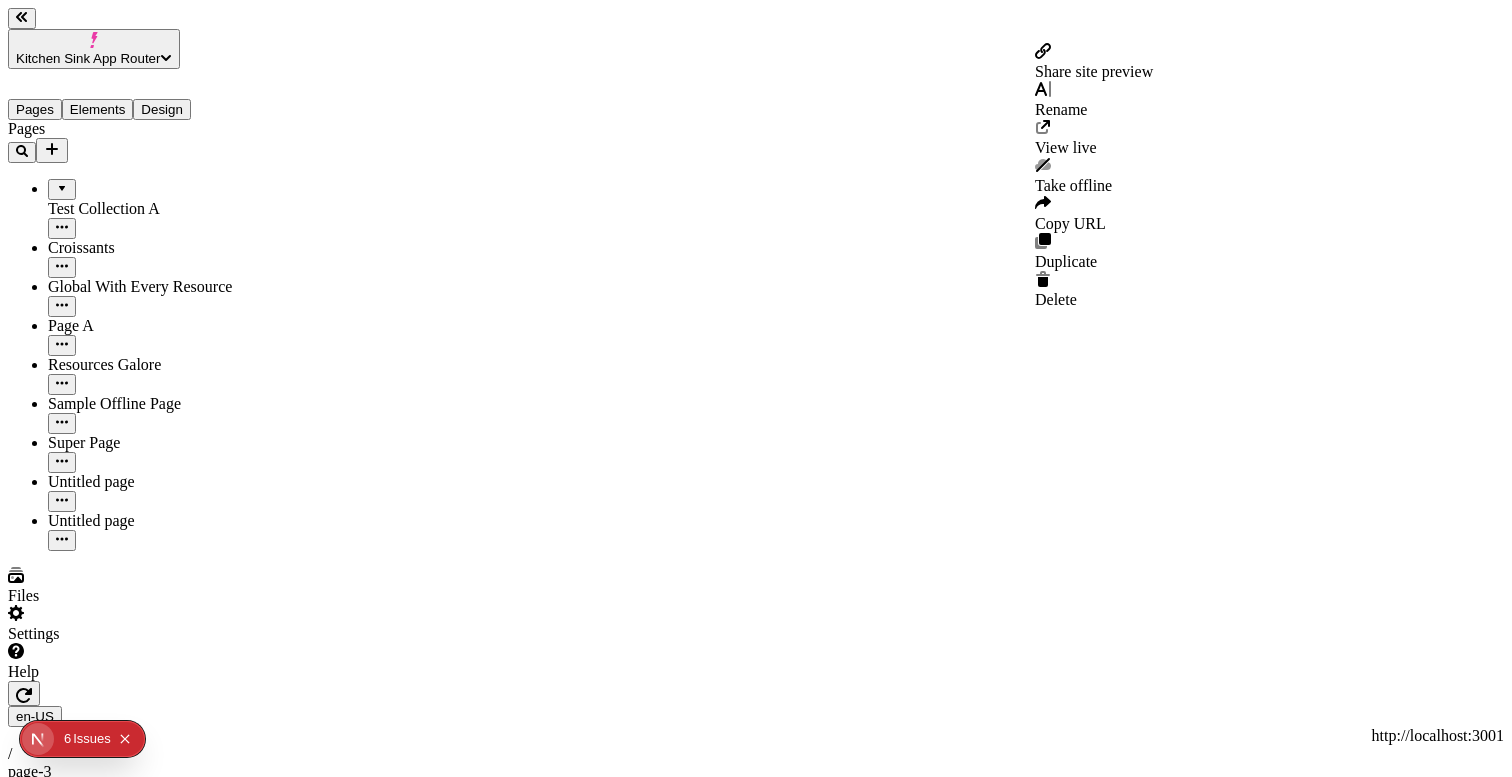 click on "Share site preview" at bounding box center (1094, 71) 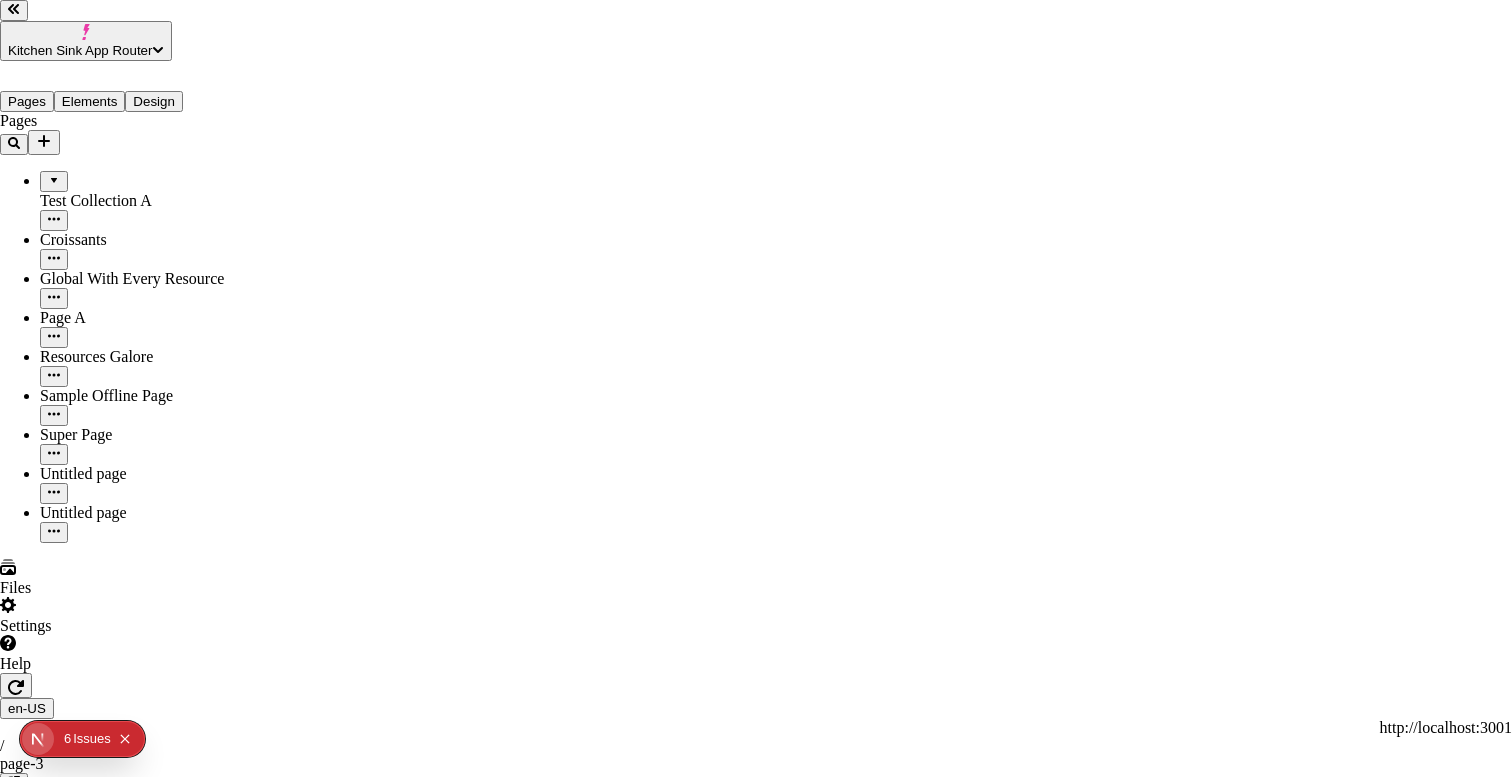 click on "This preview link expires  8/10/2025" at bounding box center [756, 3552] 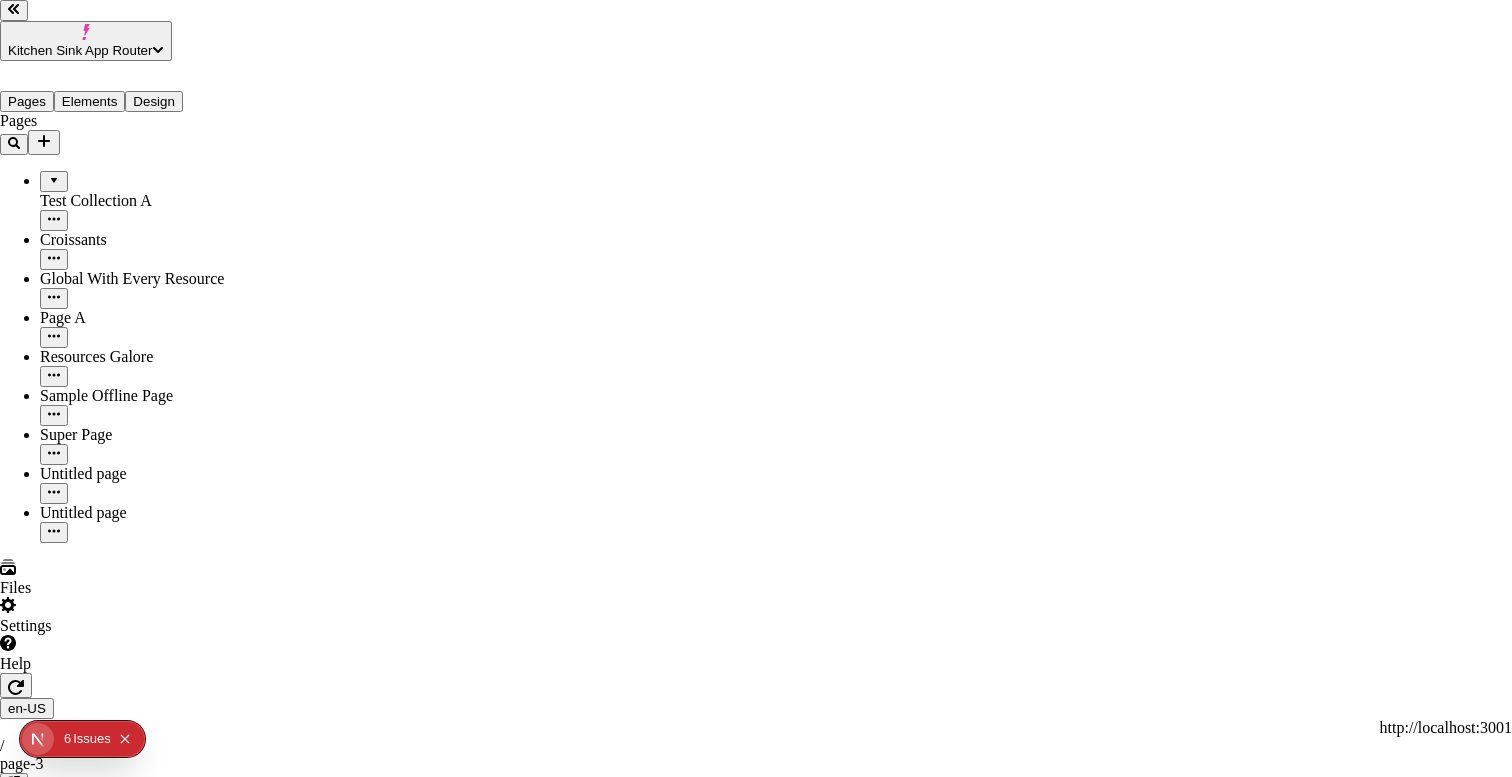 click on "Share site preview http://localhost:7050/share/d9961839-b10c-4495-b9f3-195c5940a46d This preview link expires  8/10/2025 Public preview If enabled, anyone with the link can view this preview" at bounding box center [756, 3540] 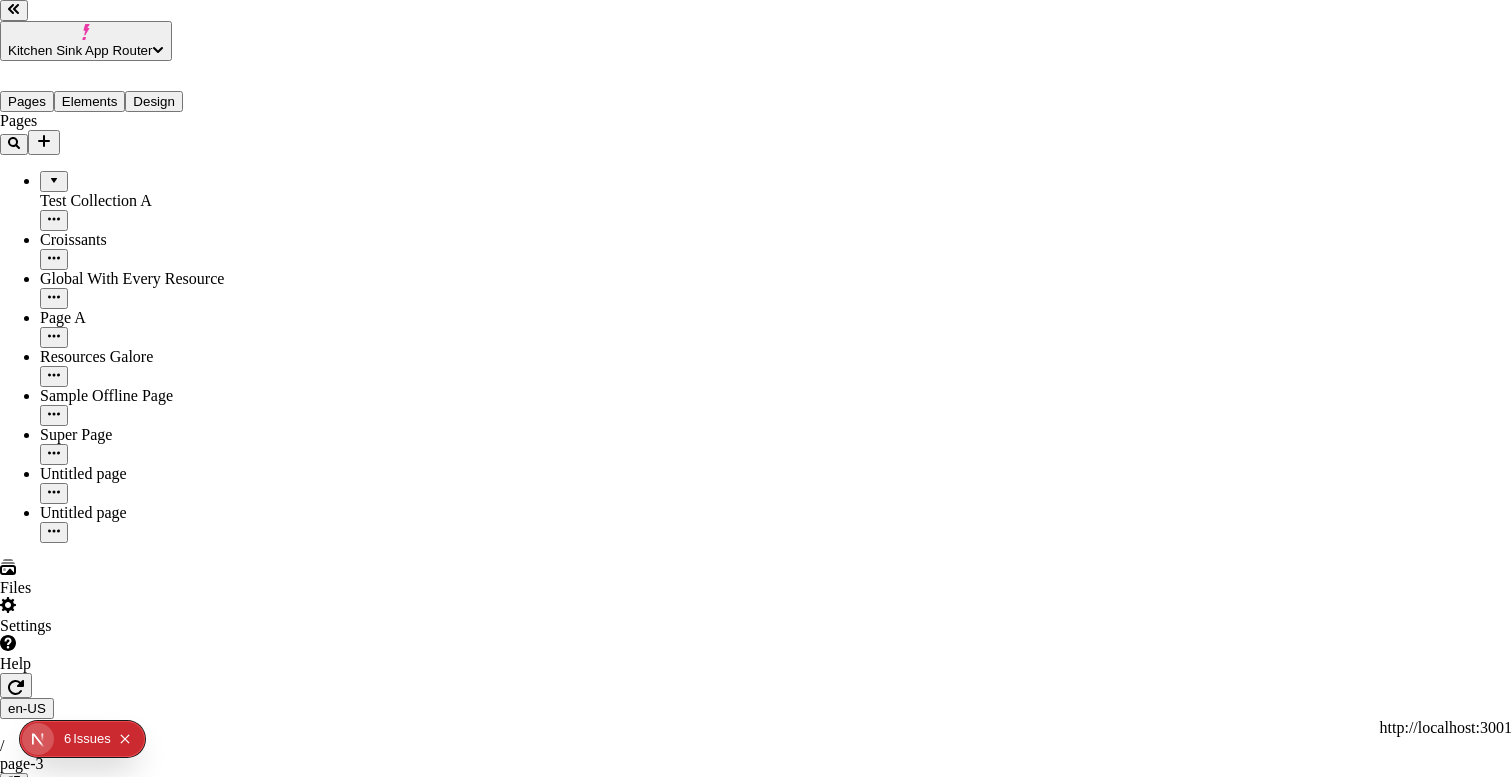 click on "Share site preview http://localhost:7050/share/d9961839-b10c-4495-b9f3-195c5940a46d This preview link expires  8/10/2025 Public preview If enabled, anyone with the link can view this preview" at bounding box center (756, 3540) 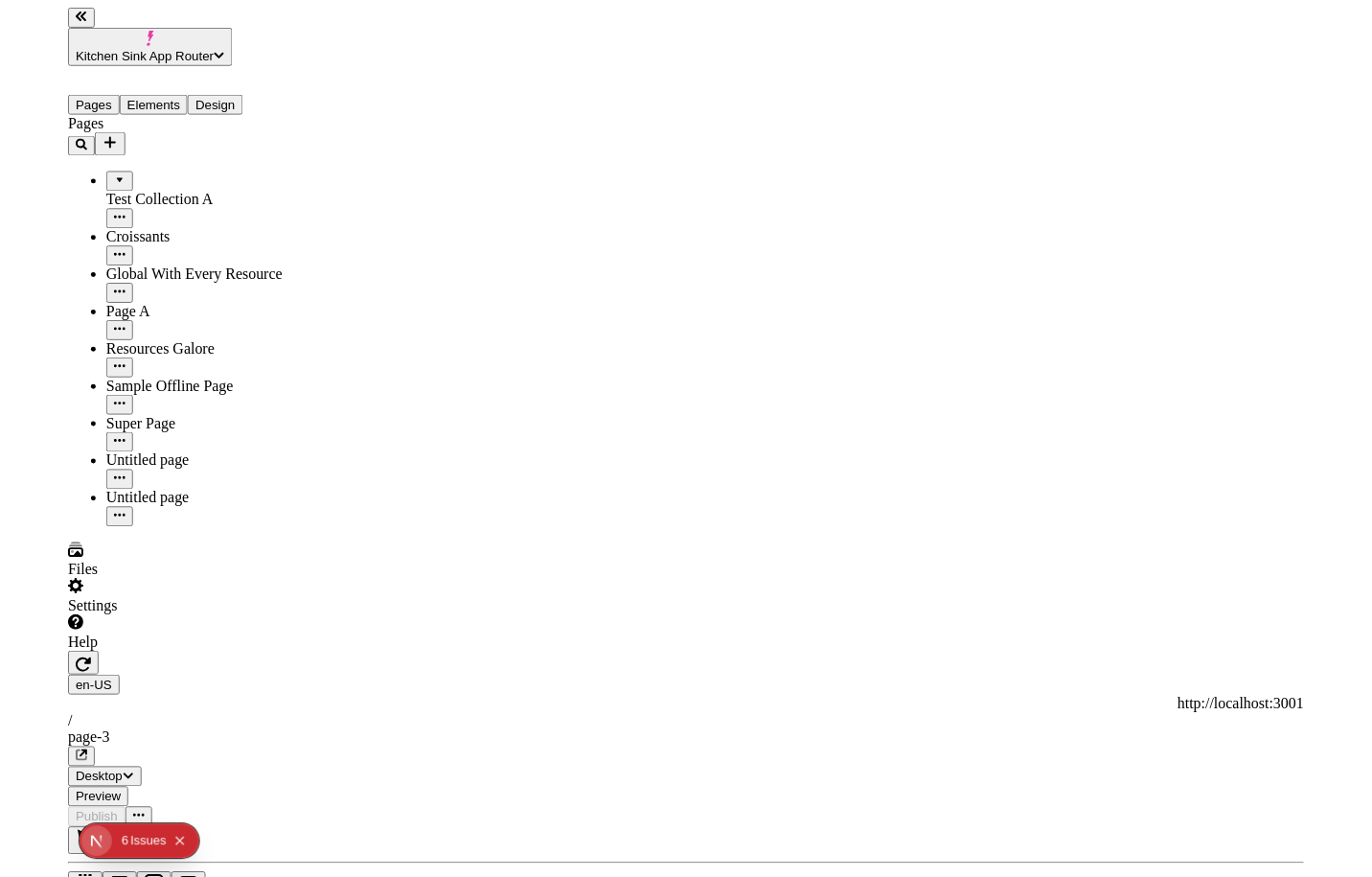 scroll, scrollTop: 0, scrollLeft: 105, axis: horizontal 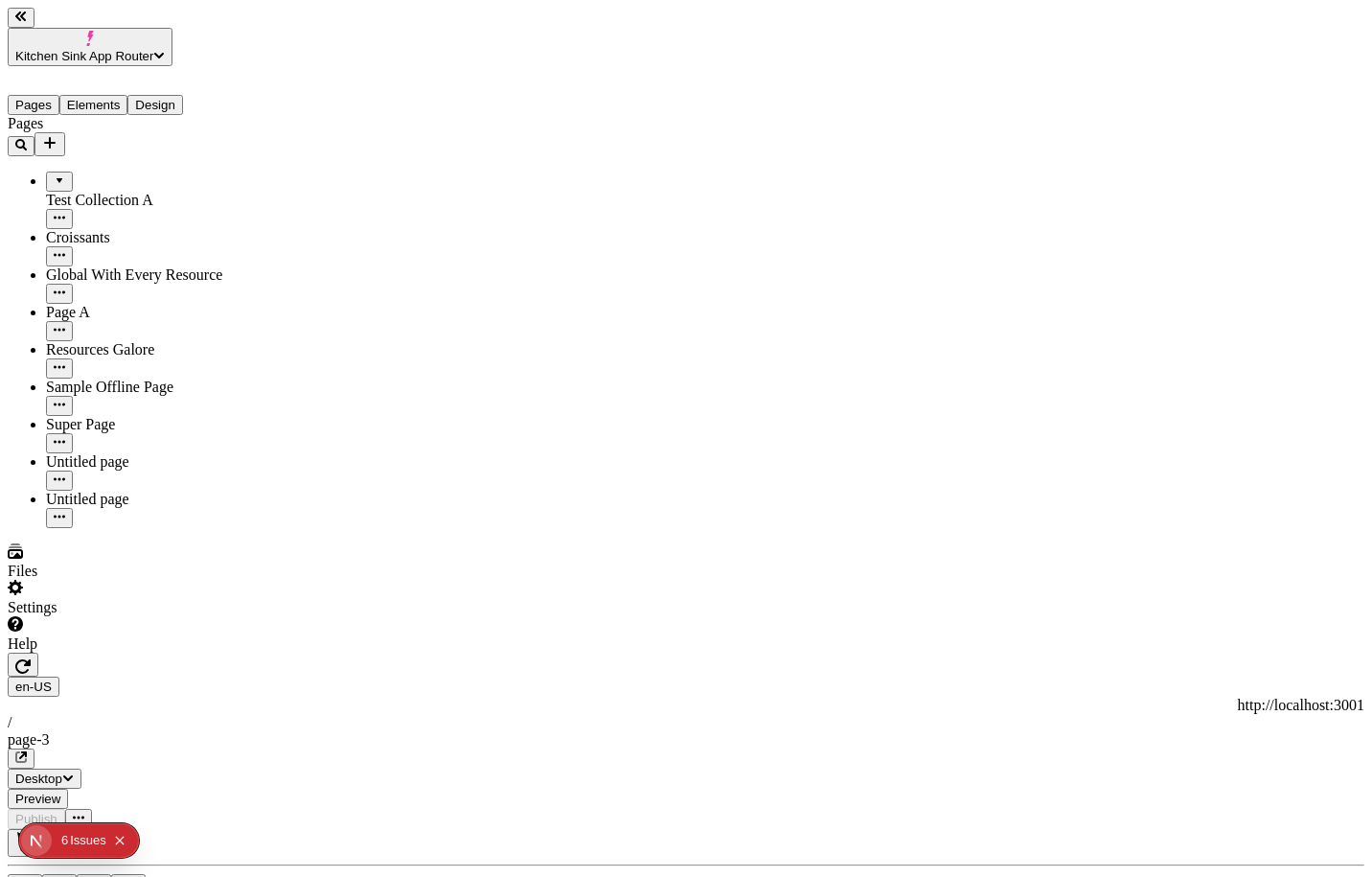 click at bounding box center [79, 819] 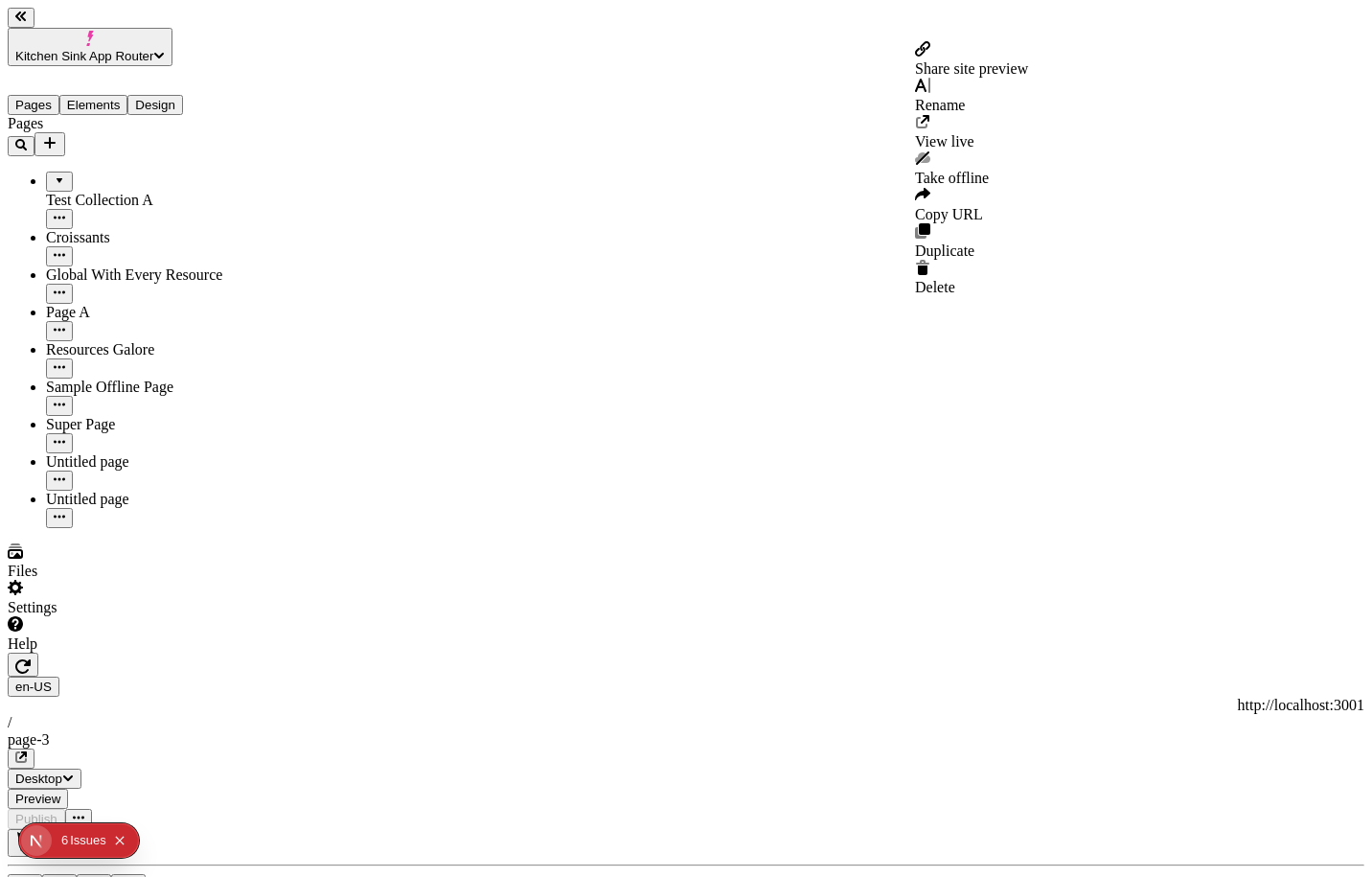 click on "Share site preview" at bounding box center [972, 68] 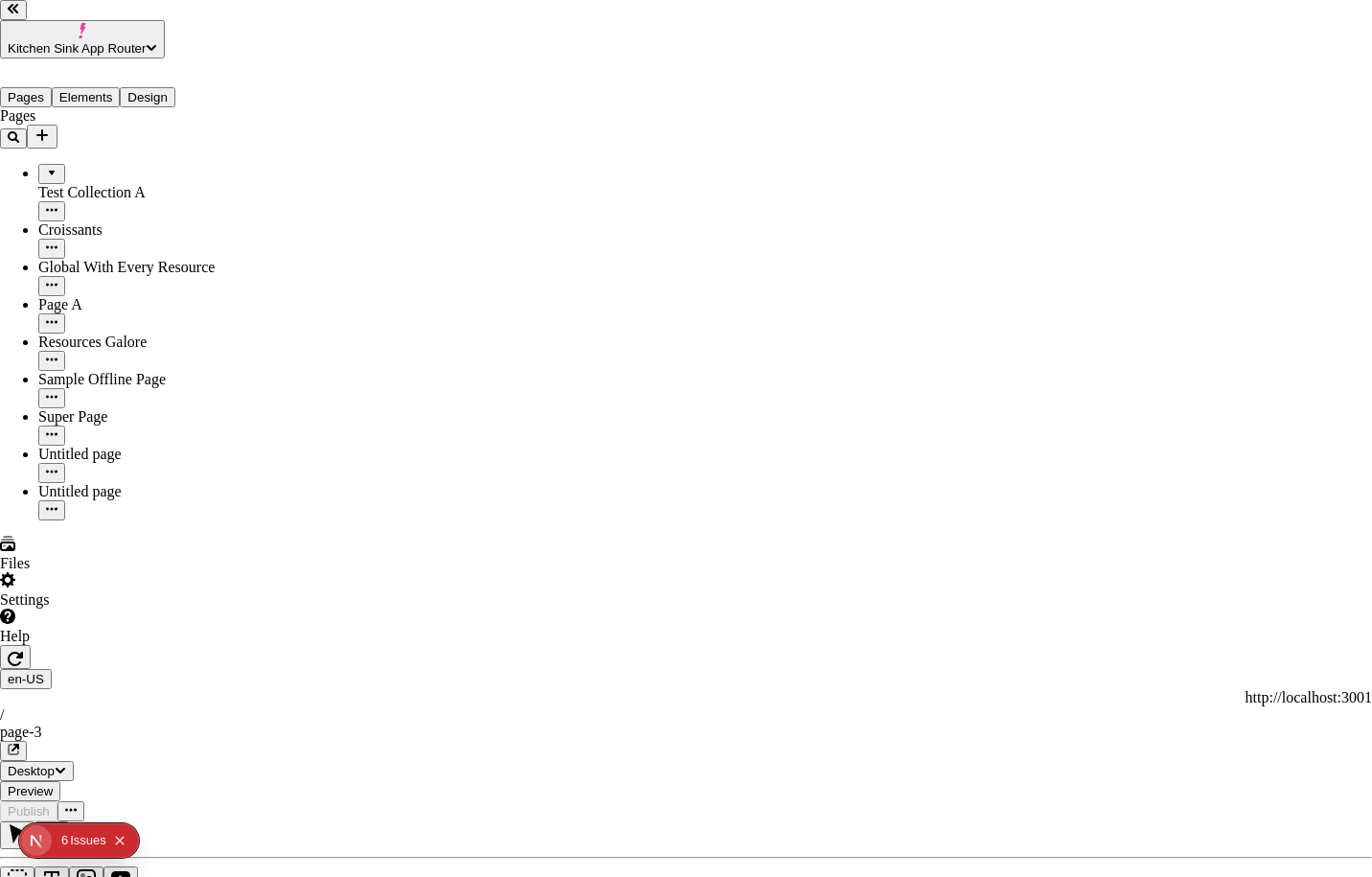 click on "Share site preview Public preview If enabled, anyone with the link can view this preview" at bounding box center [686, 3353] 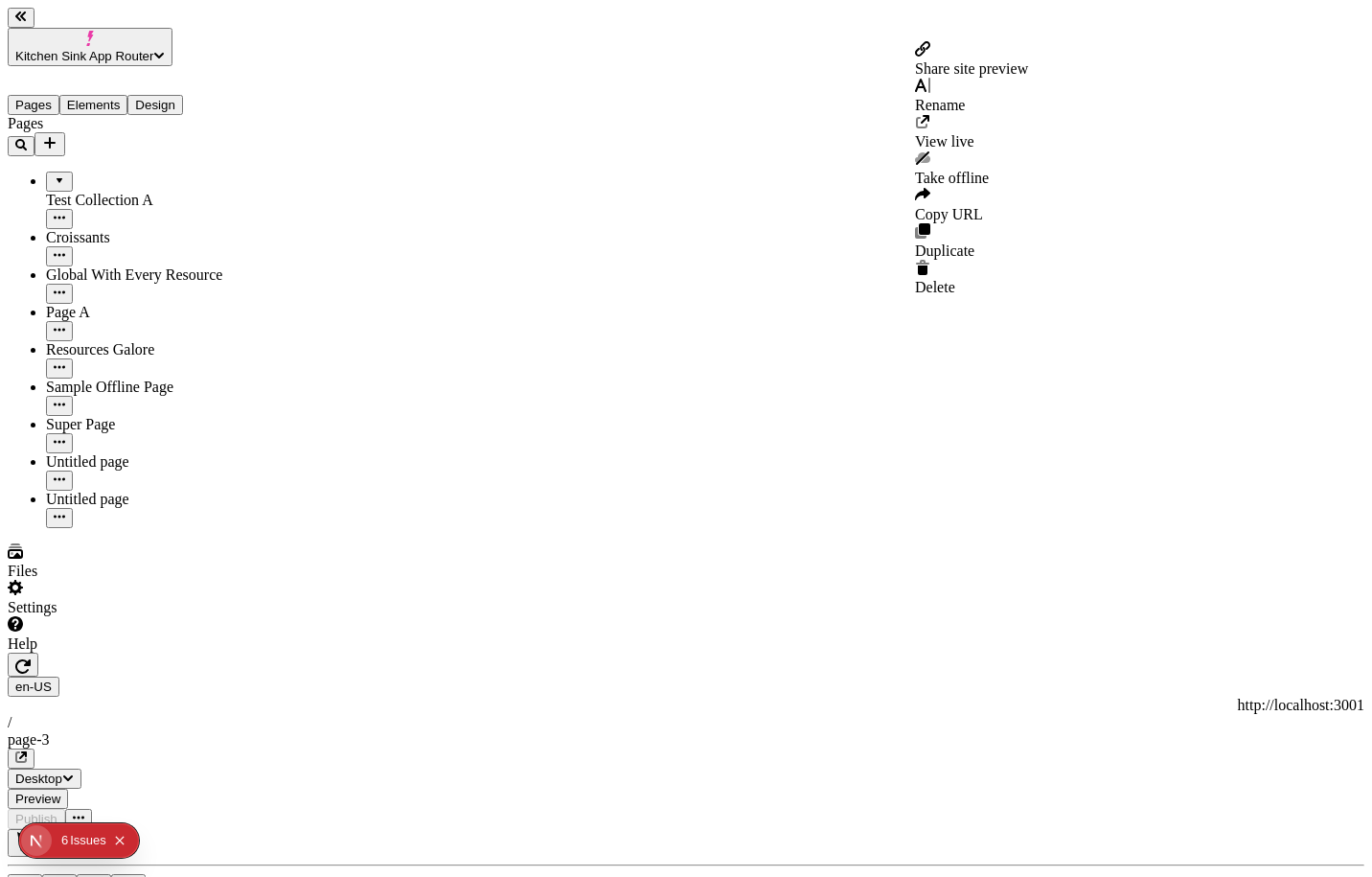 click 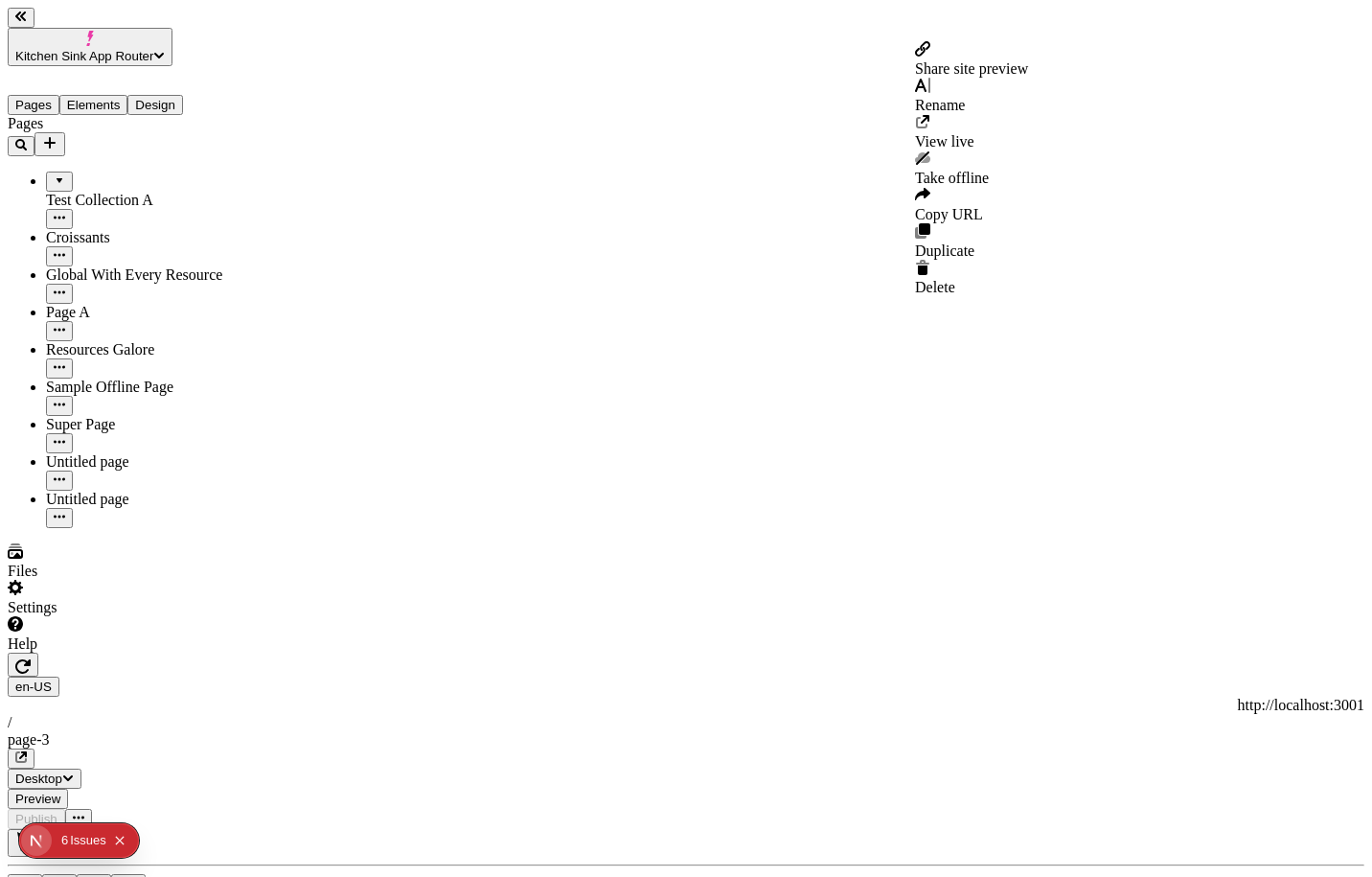 click on "Share site preview" at bounding box center [972, 68] 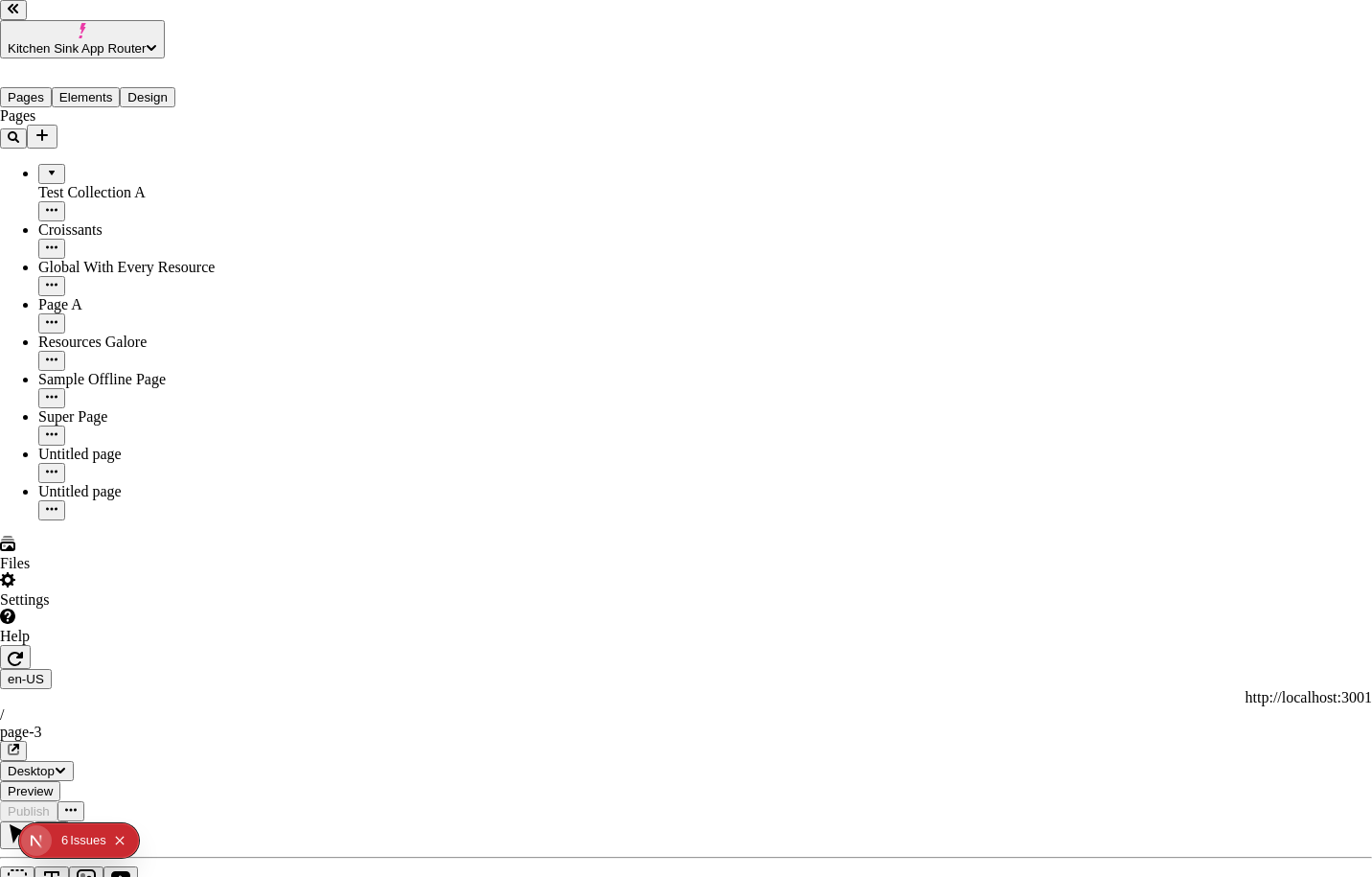 click on "Share site preview" at bounding box center [686, 3299] 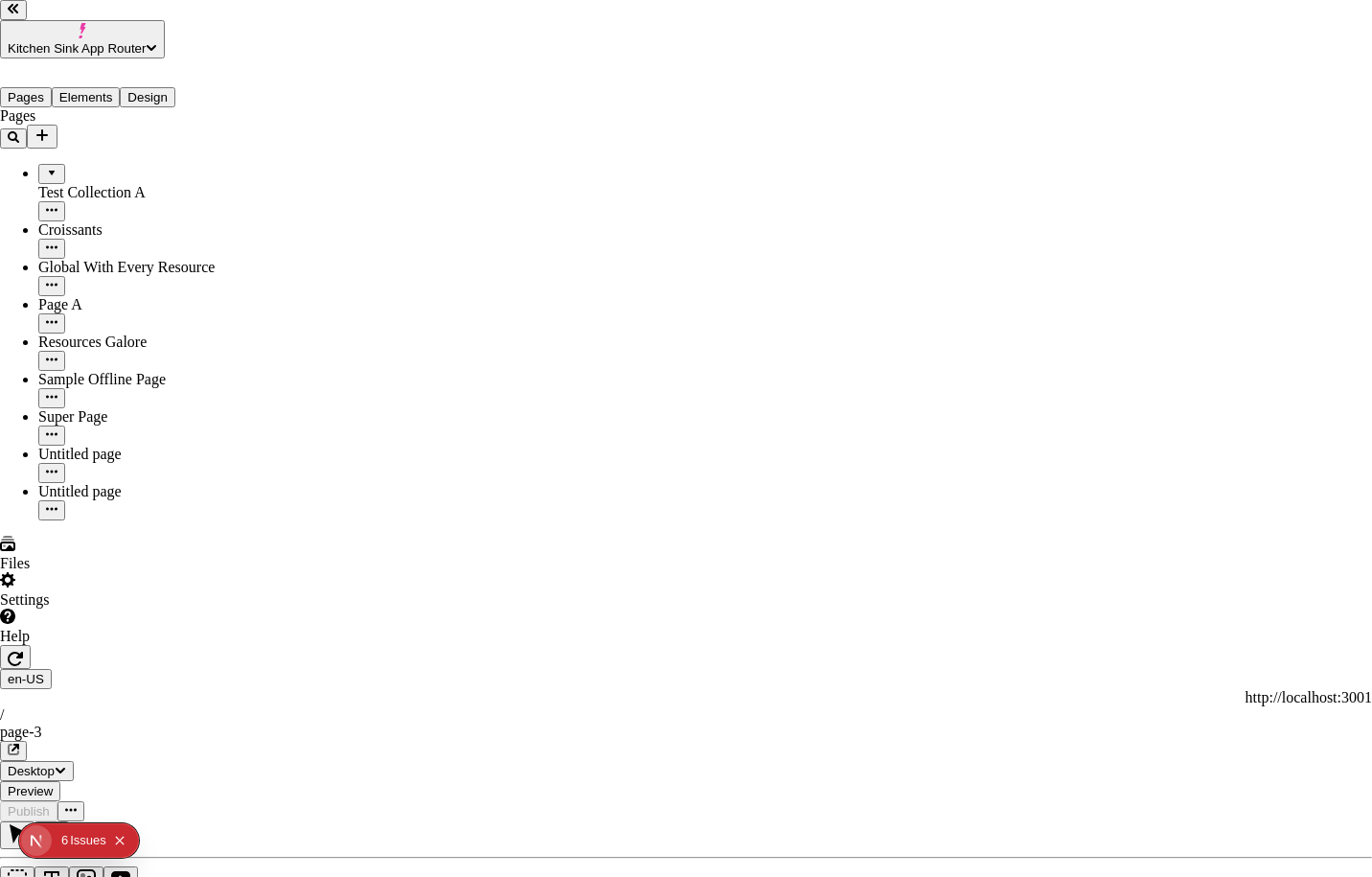click at bounding box center (8, 3524) 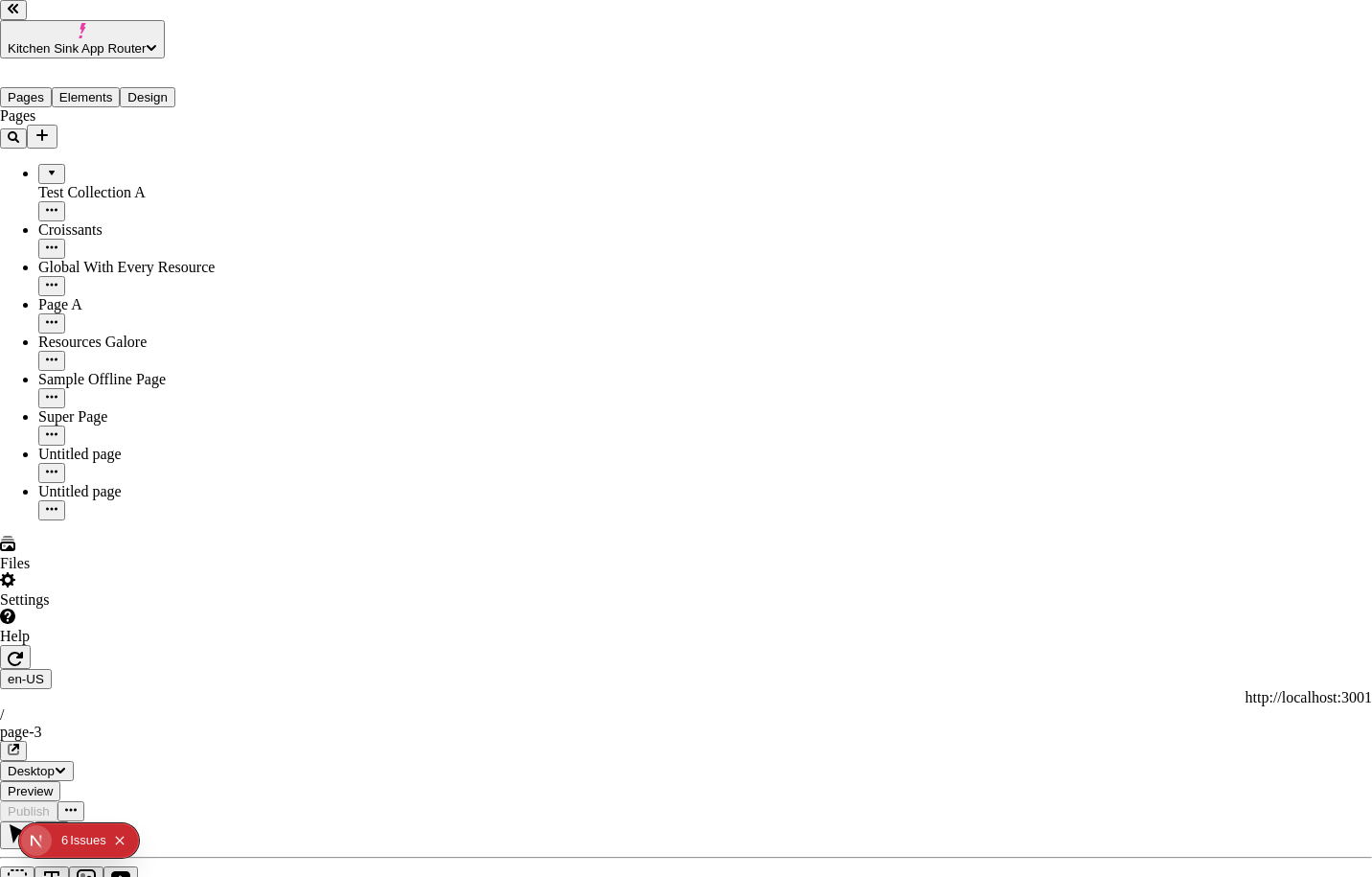 click on "http://localhost:7050/share/617a399f-a027-41df-8df3-04a87e45e34e This preview link expires  8/10/2025" at bounding box center (686, 3377) 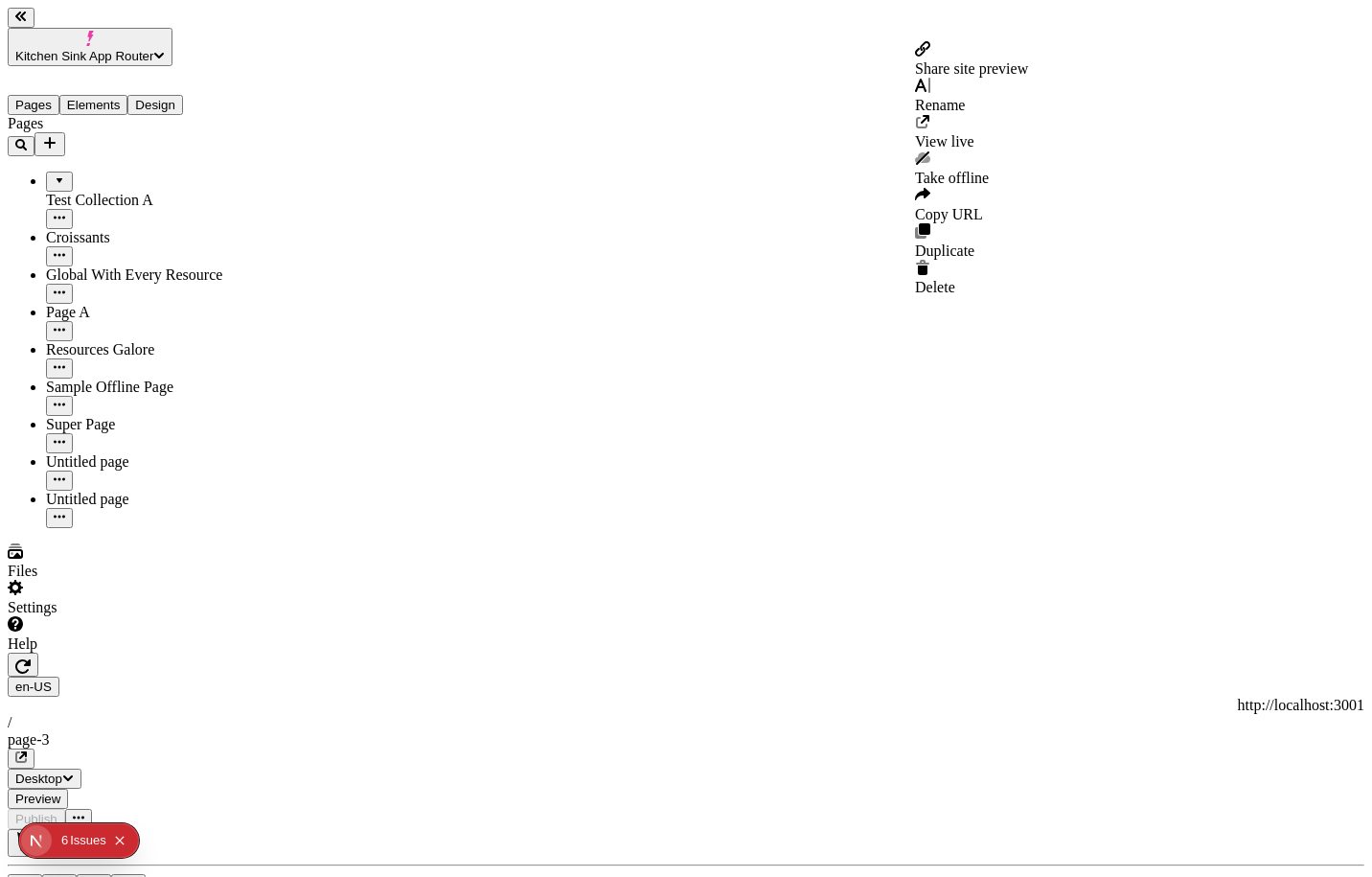 click at bounding box center (79, 819) 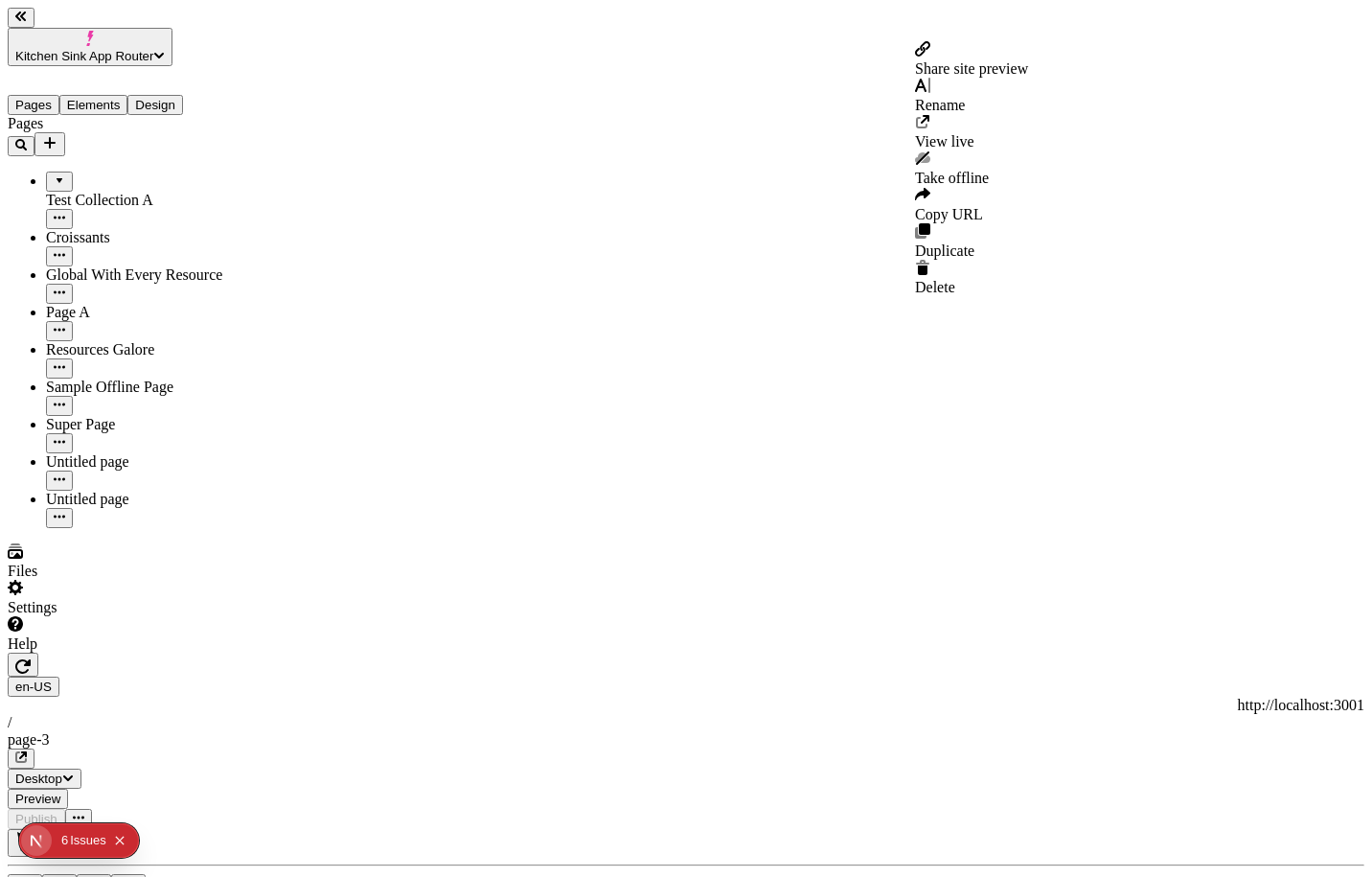 click on "Share site preview" at bounding box center (972, 68) 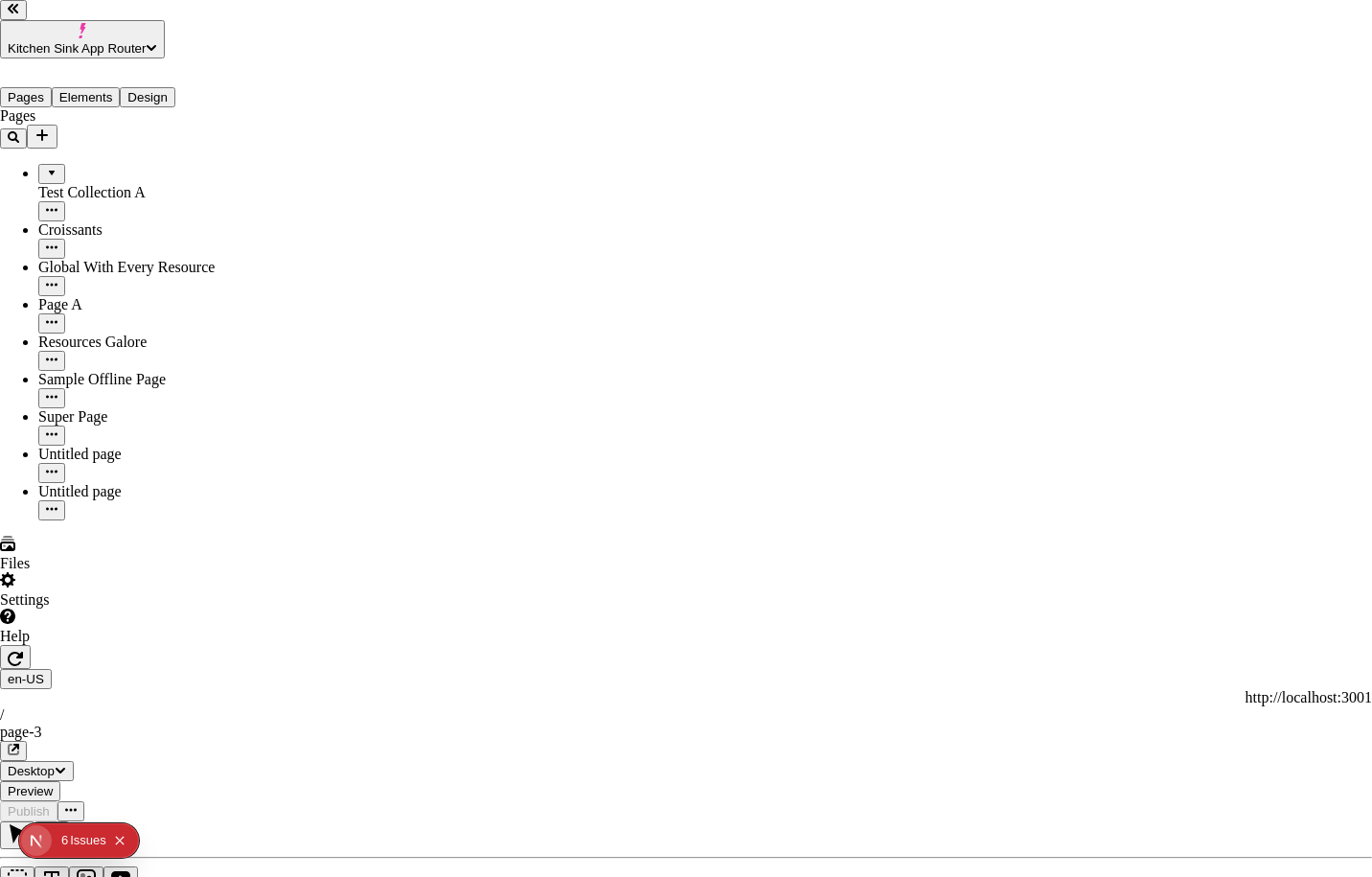 click on "Share site preview http://localhost:7050/share/5812c4eb-bba4-4281-8ed1-ad6104538f91 This preview link expires  8/10/2025 Public preview If enabled, anyone with the link can view this preview" at bounding box center (686, 3393) 